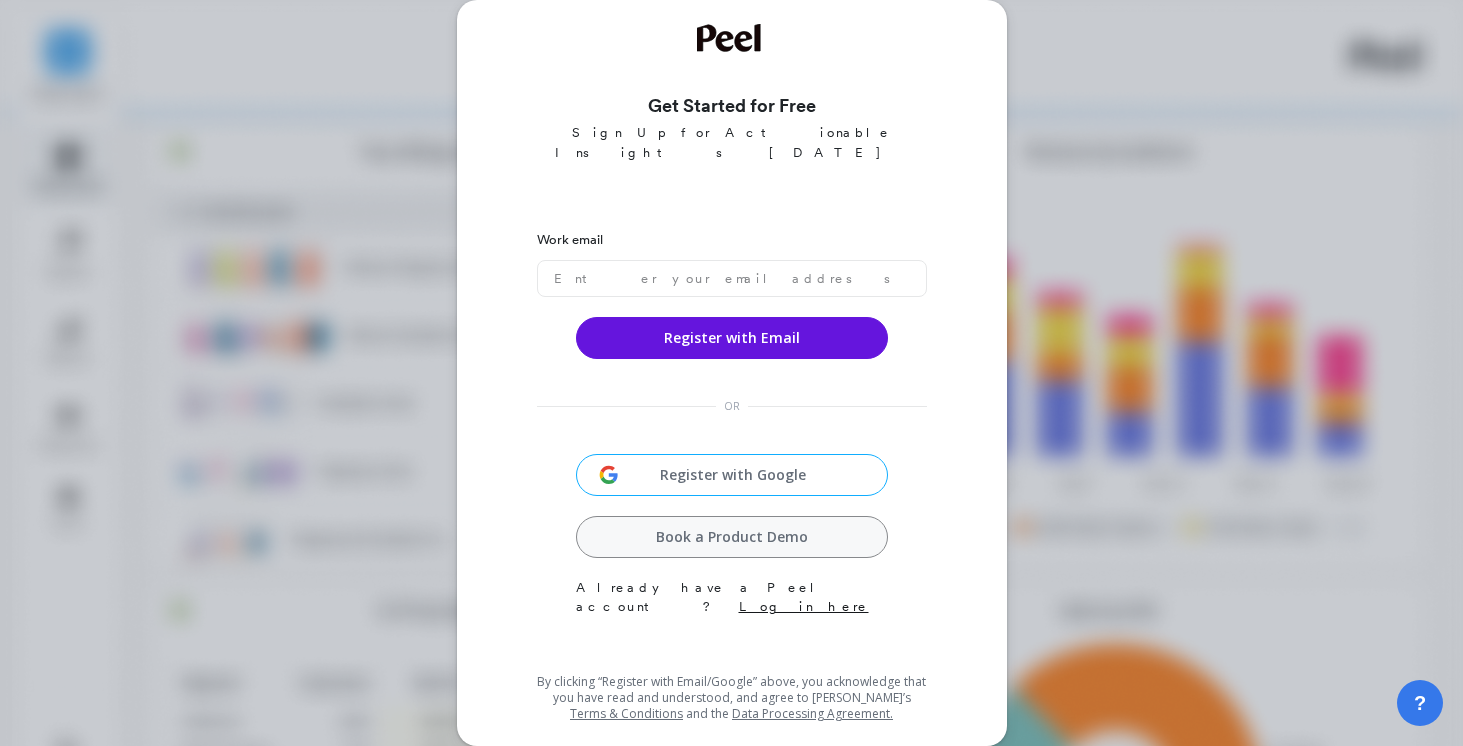 scroll, scrollTop: 0, scrollLeft: 0, axis: both 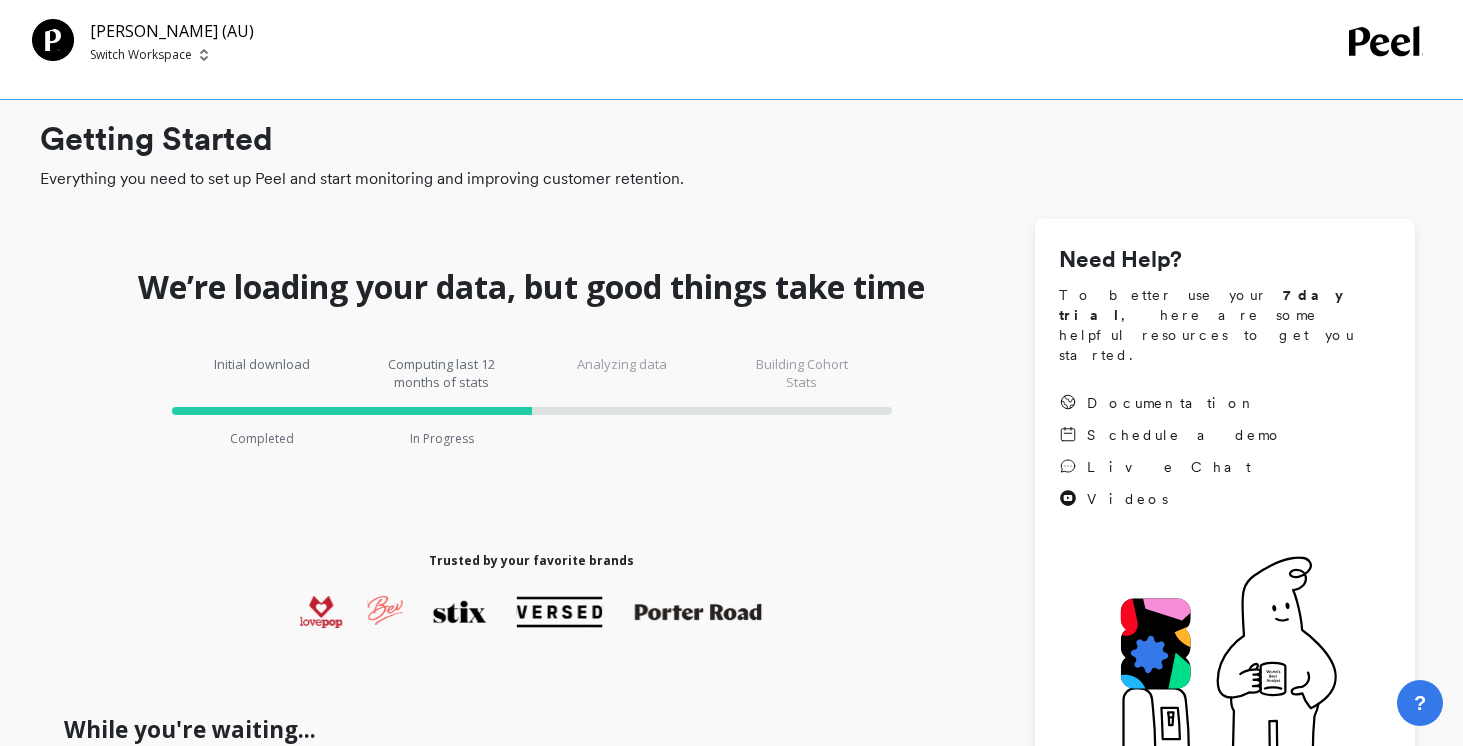 click on "Switch Workspace" at bounding box center [141, 55] 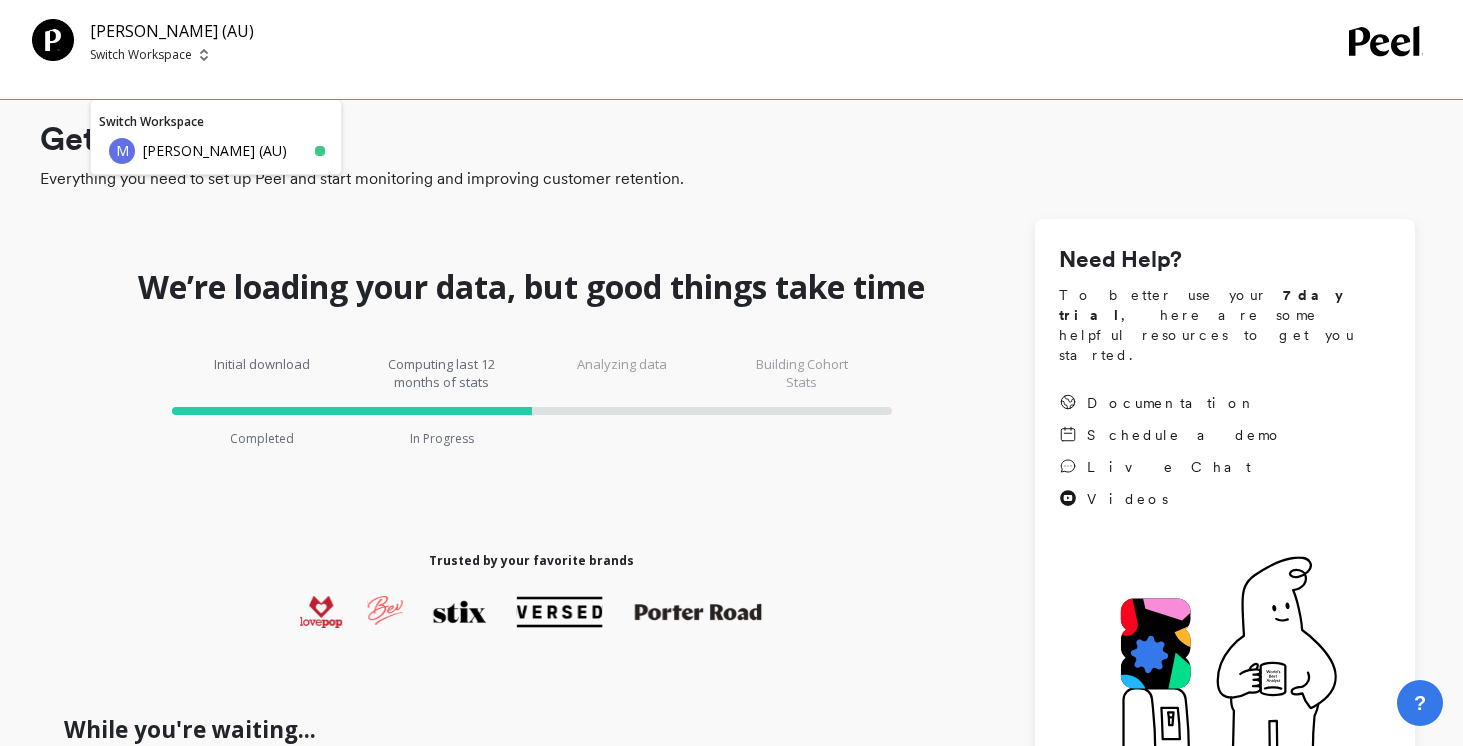 click on "Switch Workspace" at bounding box center (141, 55) 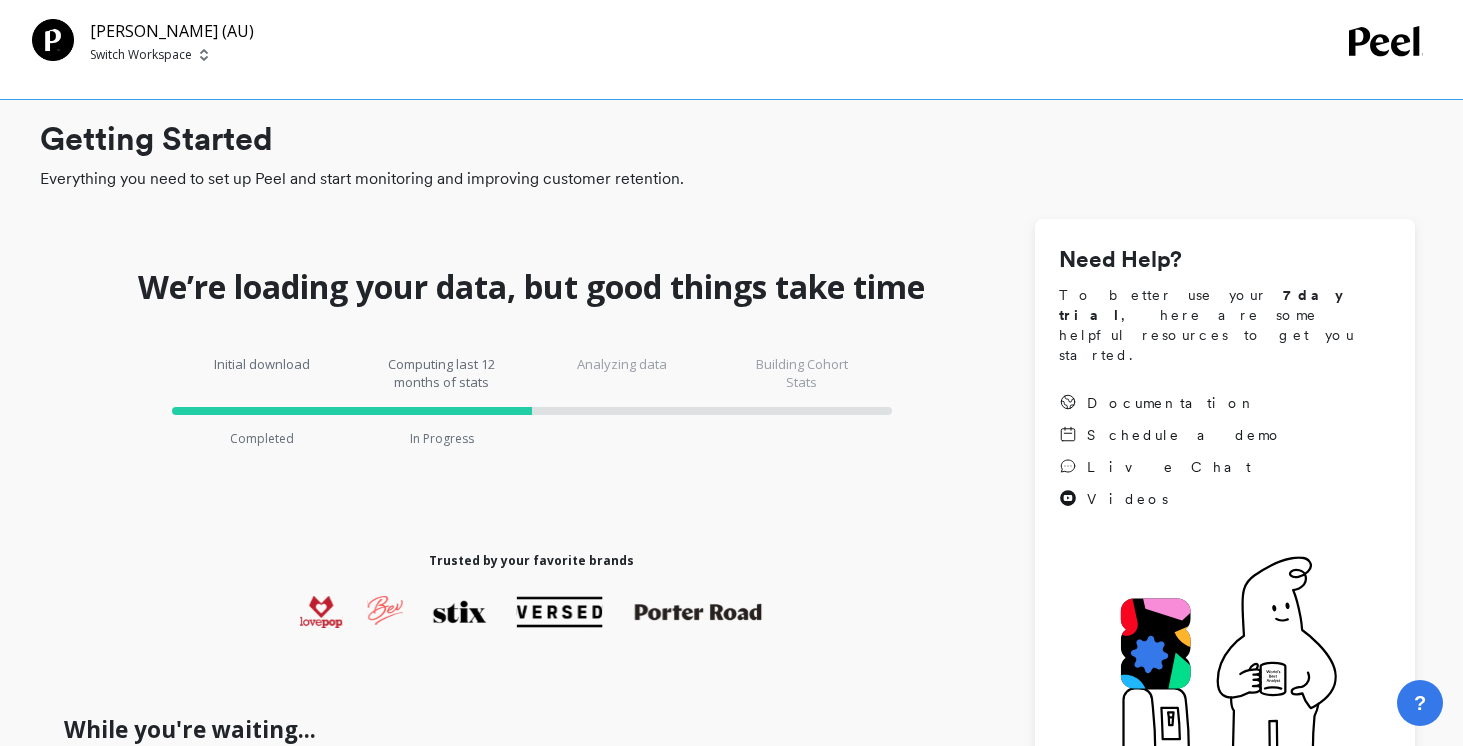 click on "Switch Workspace" at bounding box center [172, 55] 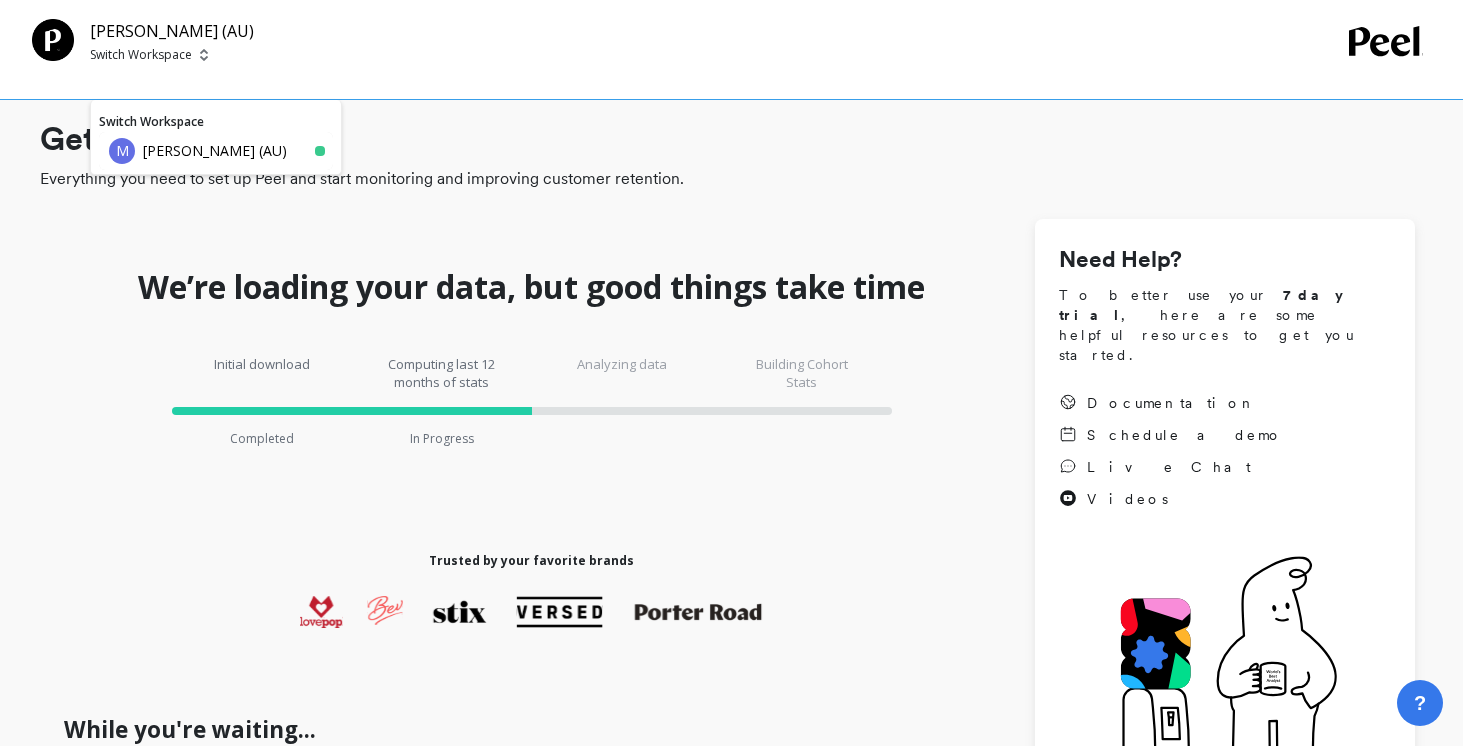 click on "Switch Workspace" at bounding box center [172, 55] 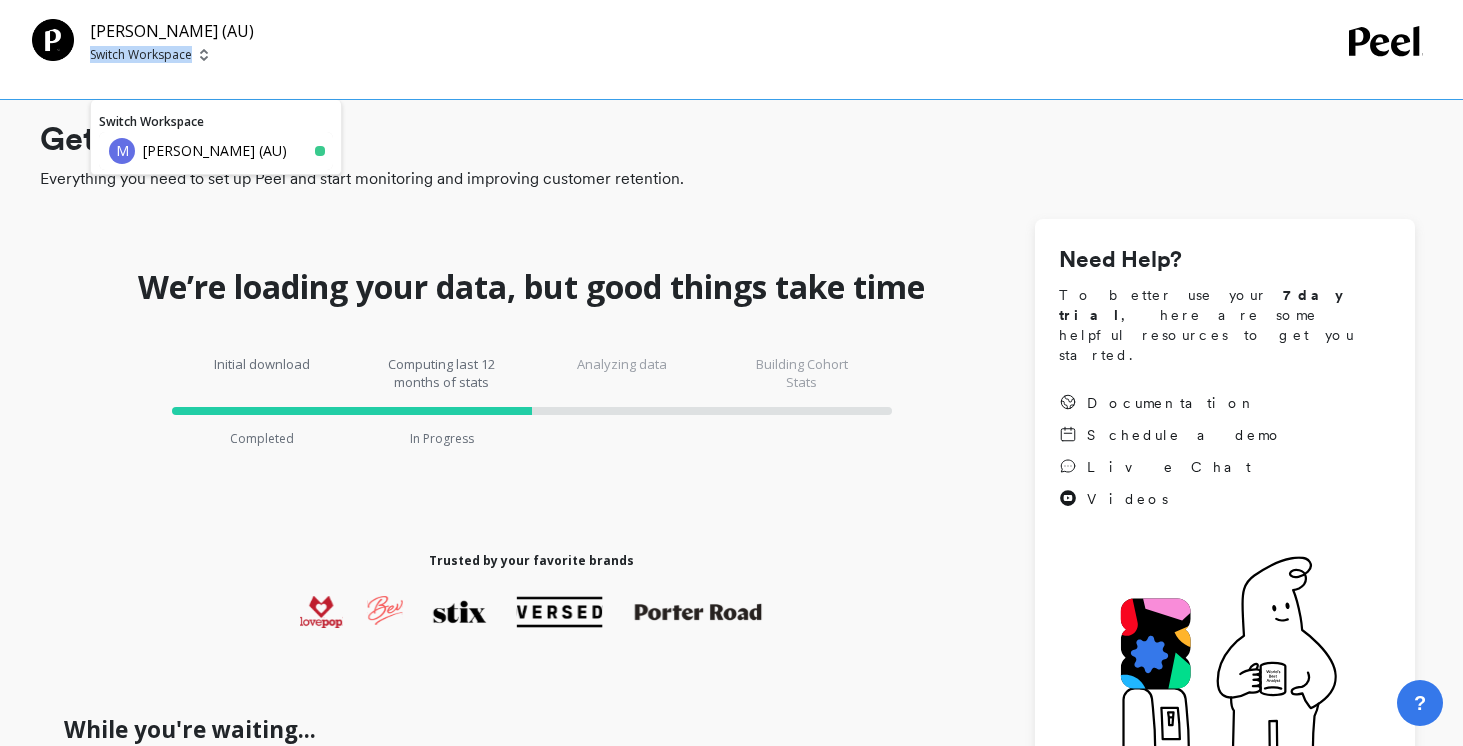 click on "Switch Workspace" at bounding box center (172, 55) 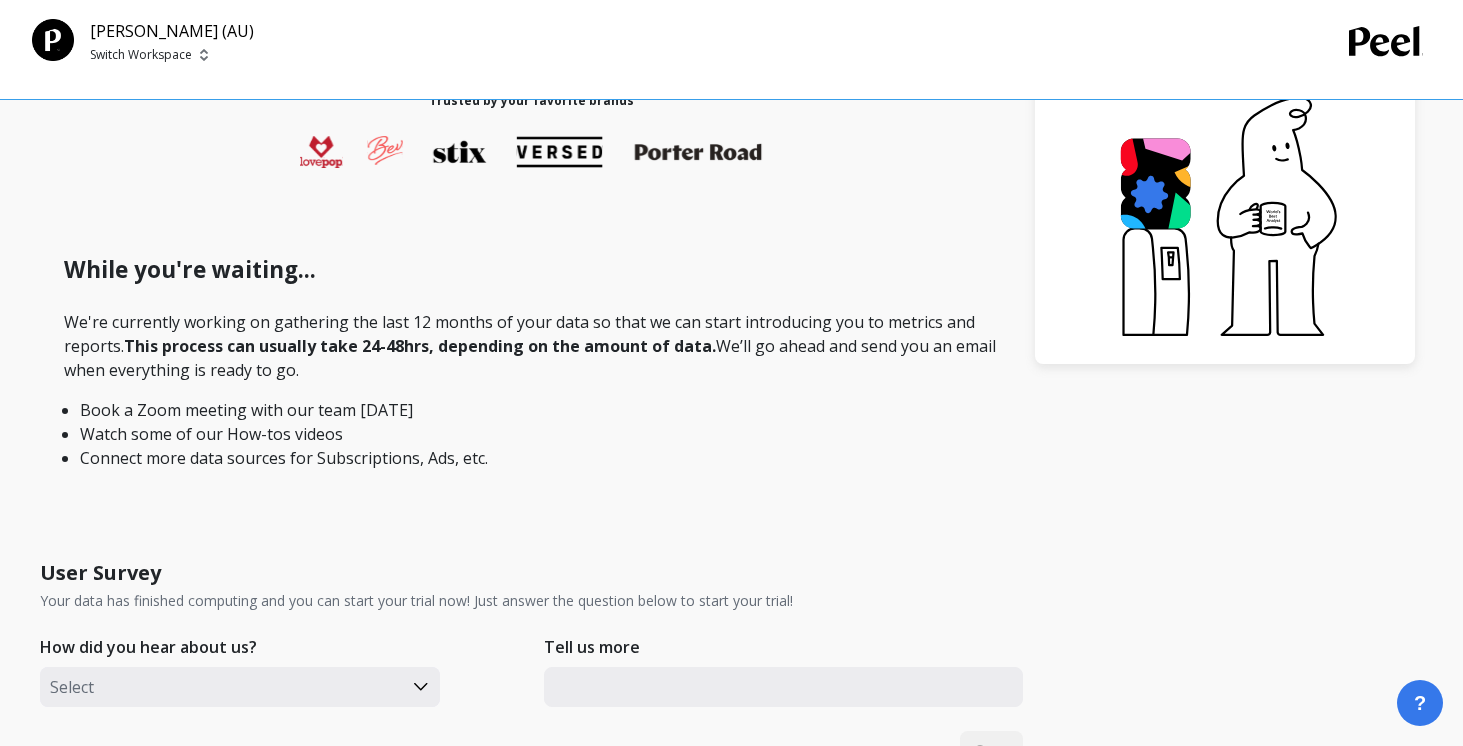 scroll, scrollTop: 479, scrollLeft: 0, axis: vertical 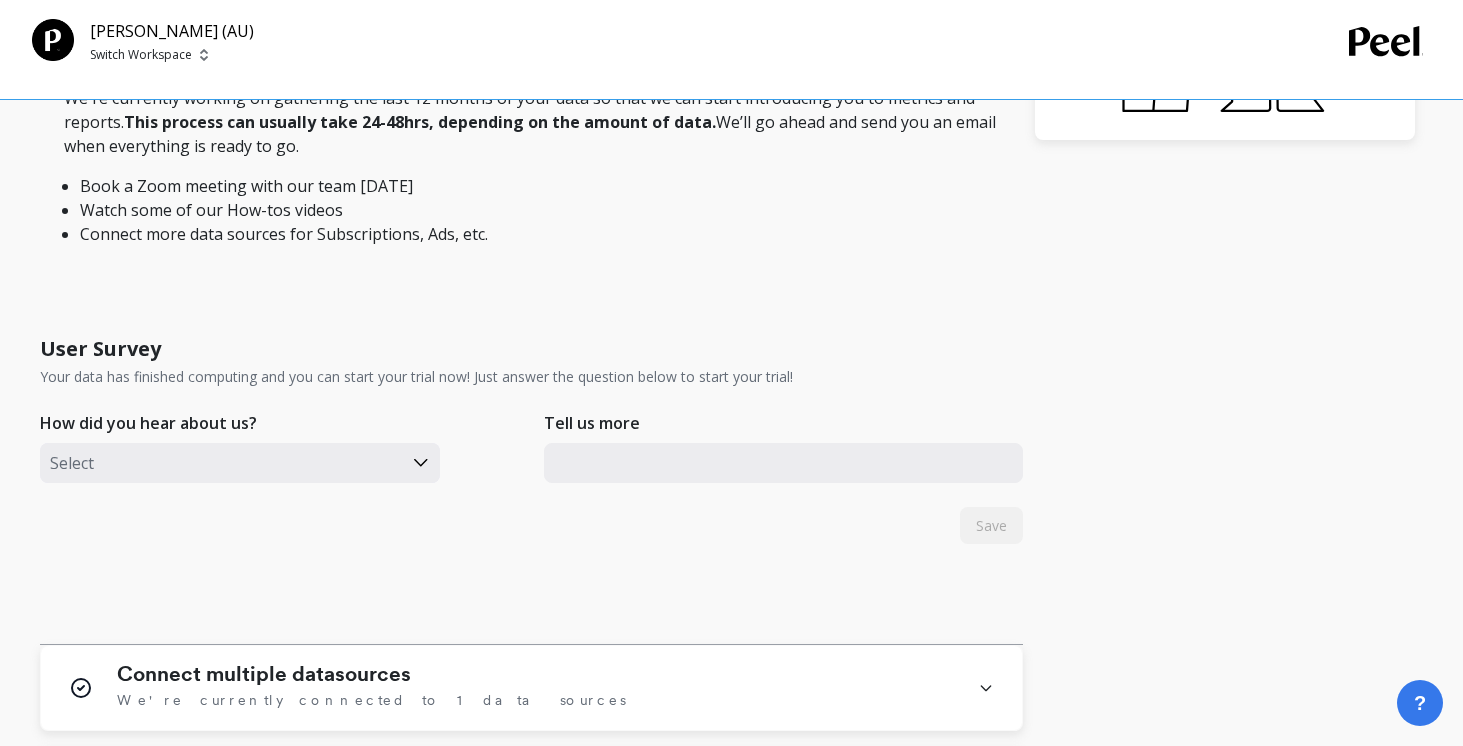 click on "Select" at bounding box center (240, 463) 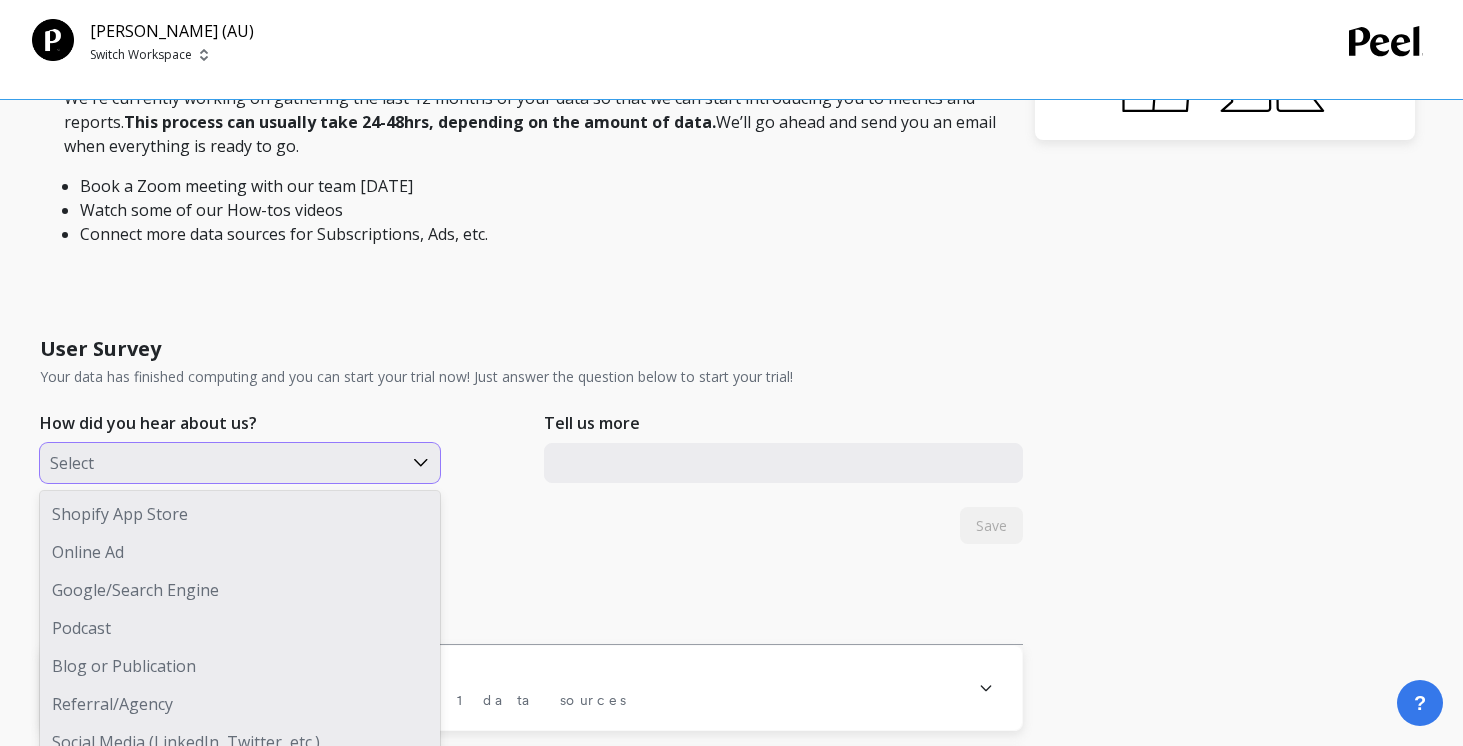 scroll, scrollTop: 737, scrollLeft: 0, axis: vertical 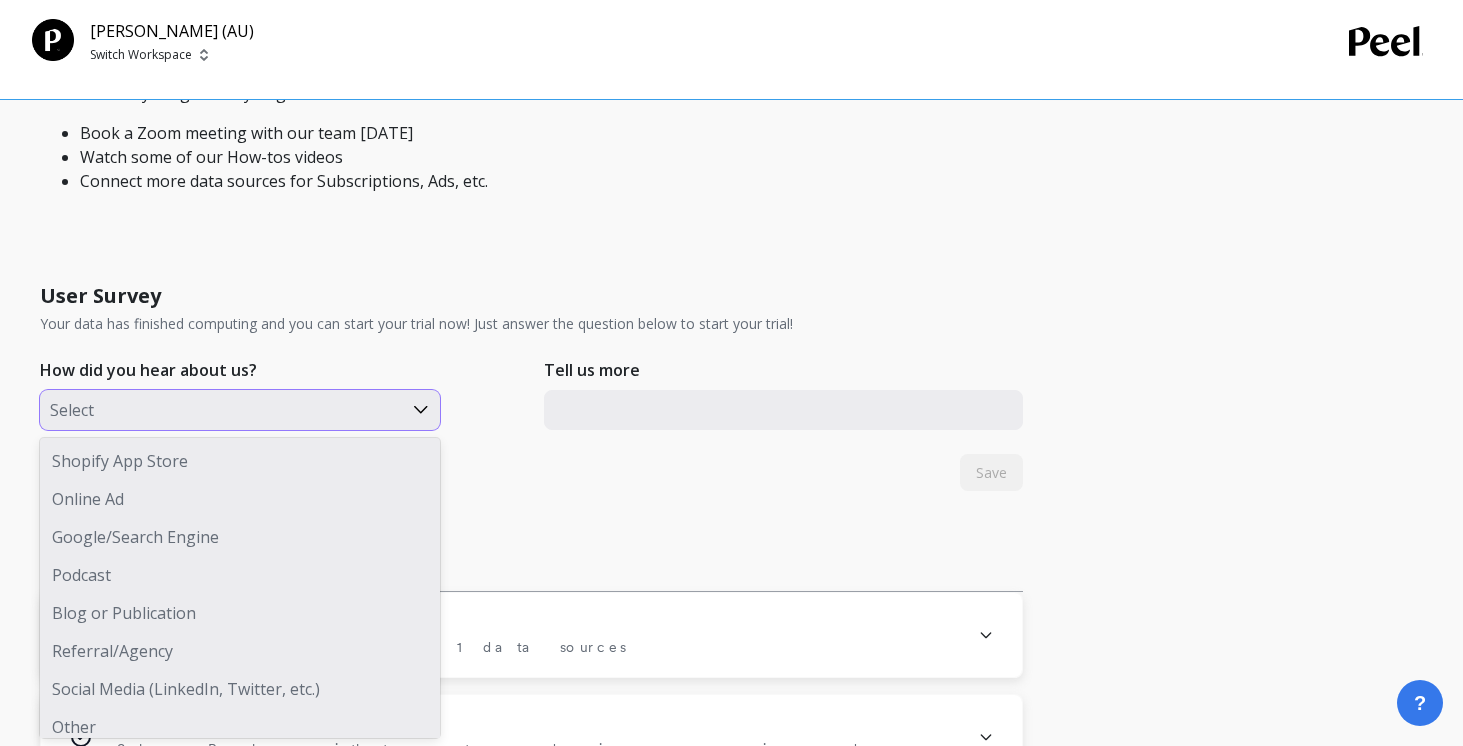 click on "Shopify App Store" at bounding box center [240, 461] 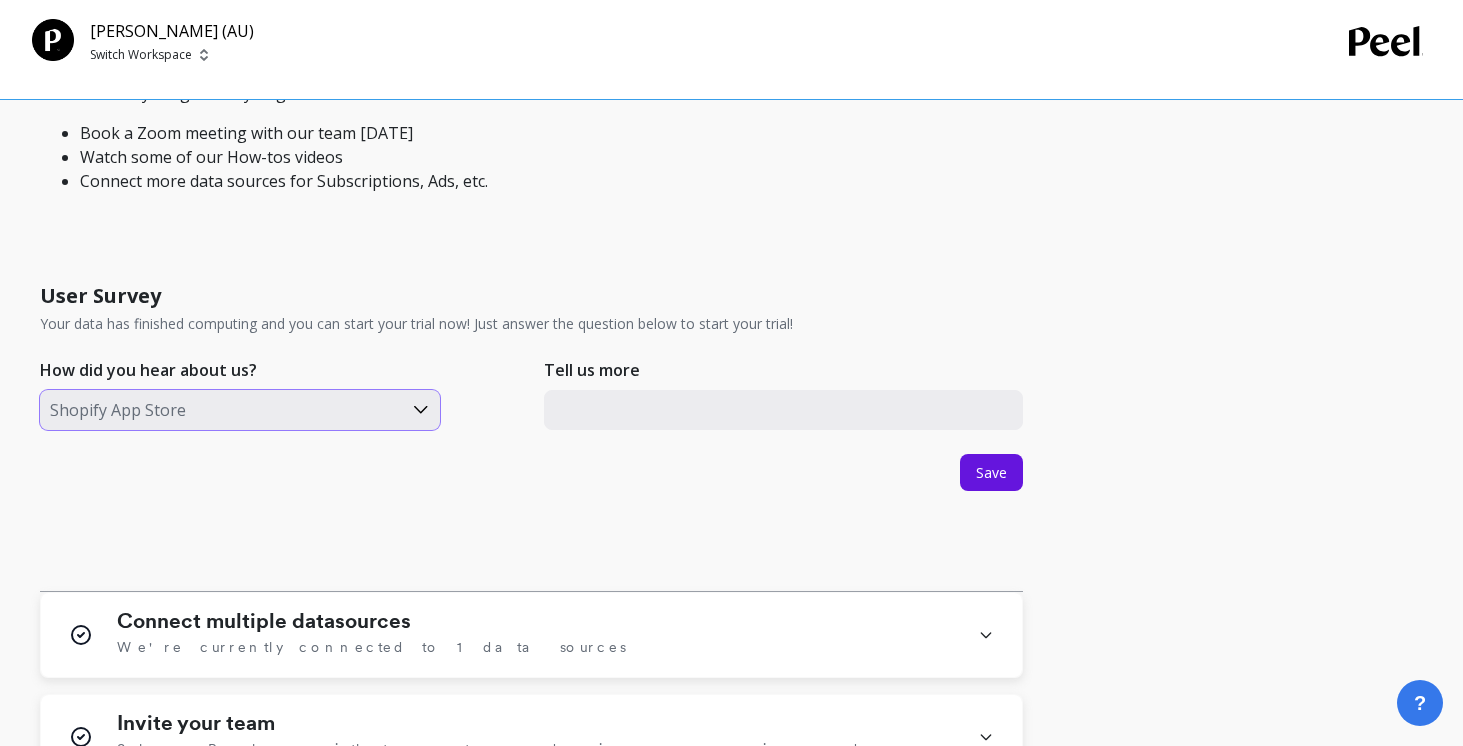 click on "Tell us more" at bounding box center [784, 374] 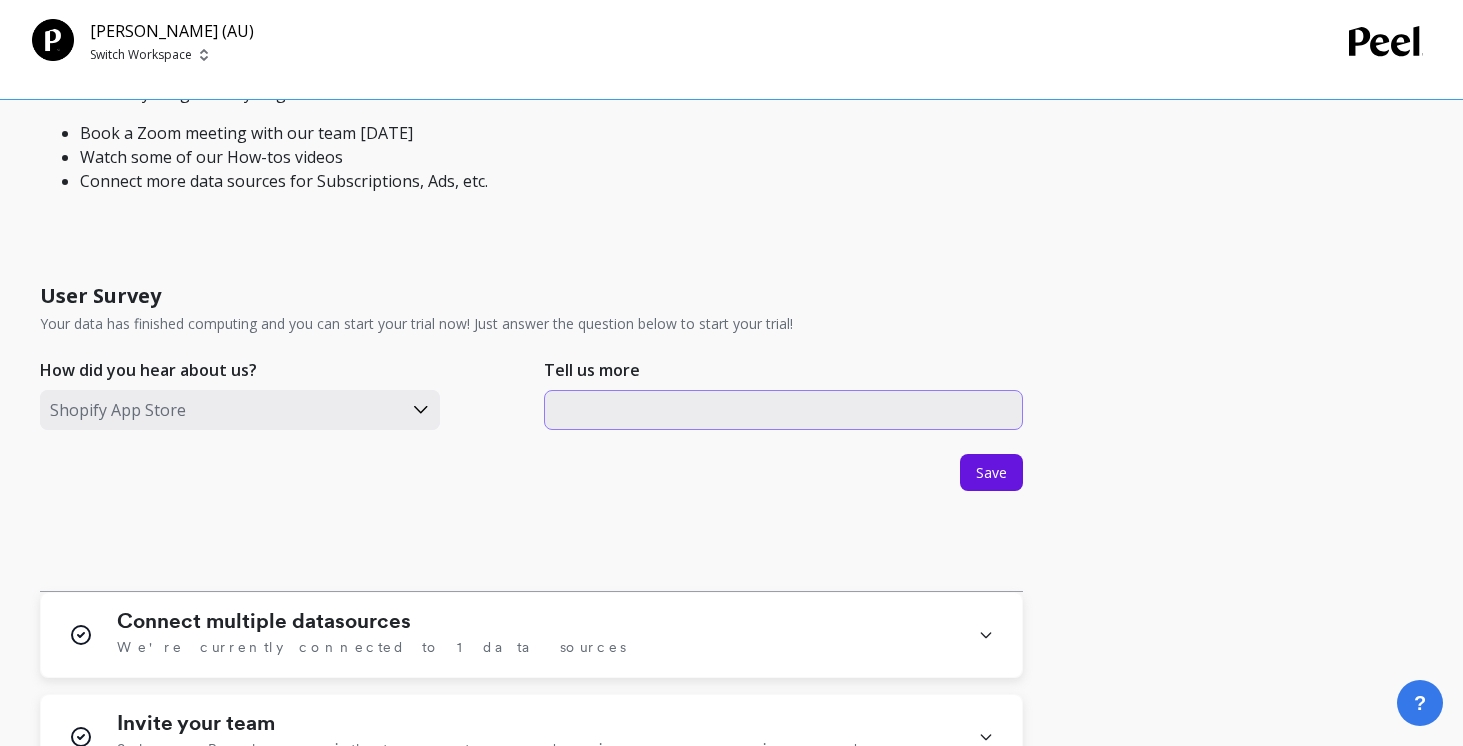 click at bounding box center (784, 410) 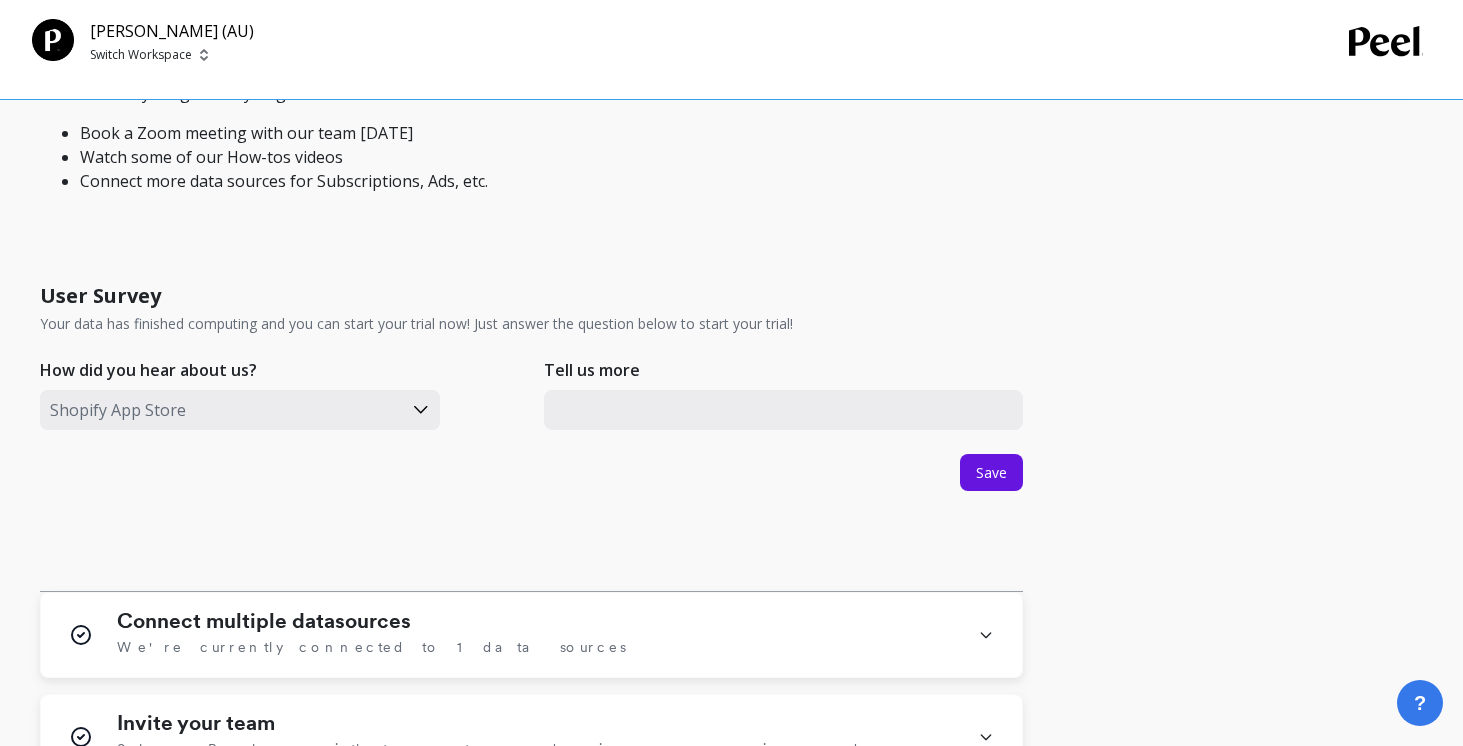 click on "User Survey Your data has finished computing and you can start your trial now! Just answer the question below to start your trial! How did you hear about us? Shopify App Store Tell us more   Save" at bounding box center [531, 430] 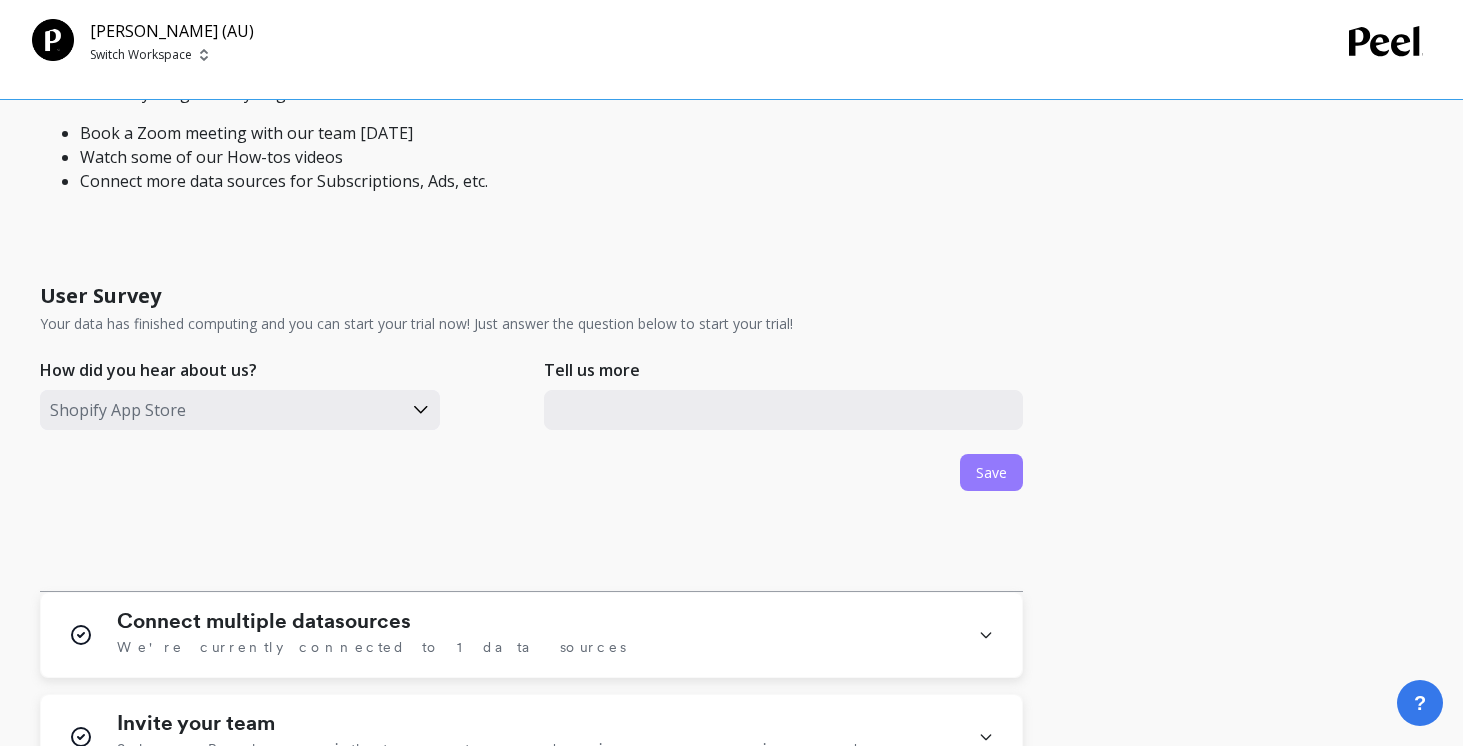click on "Save" at bounding box center [991, 472] 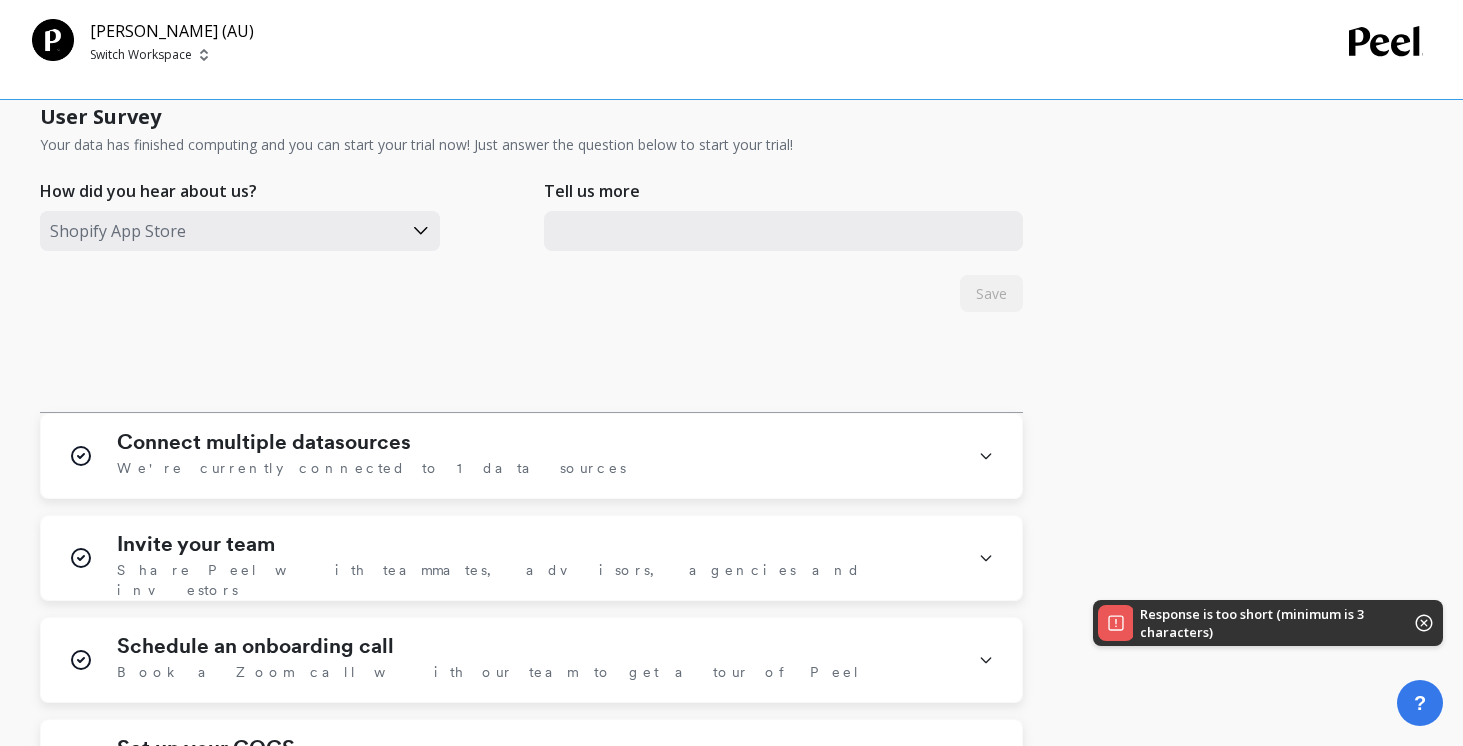 scroll, scrollTop: 926, scrollLeft: 0, axis: vertical 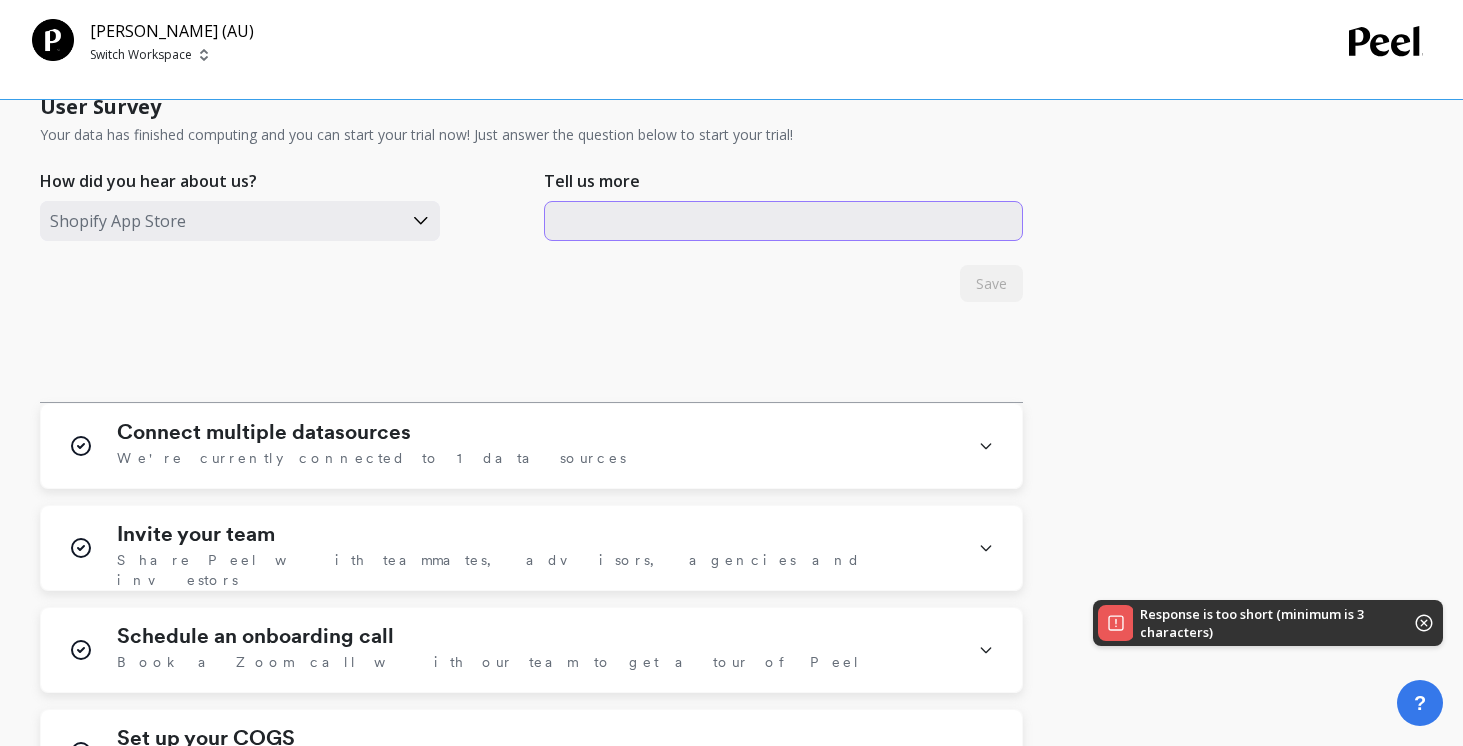 click at bounding box center [784, 221] 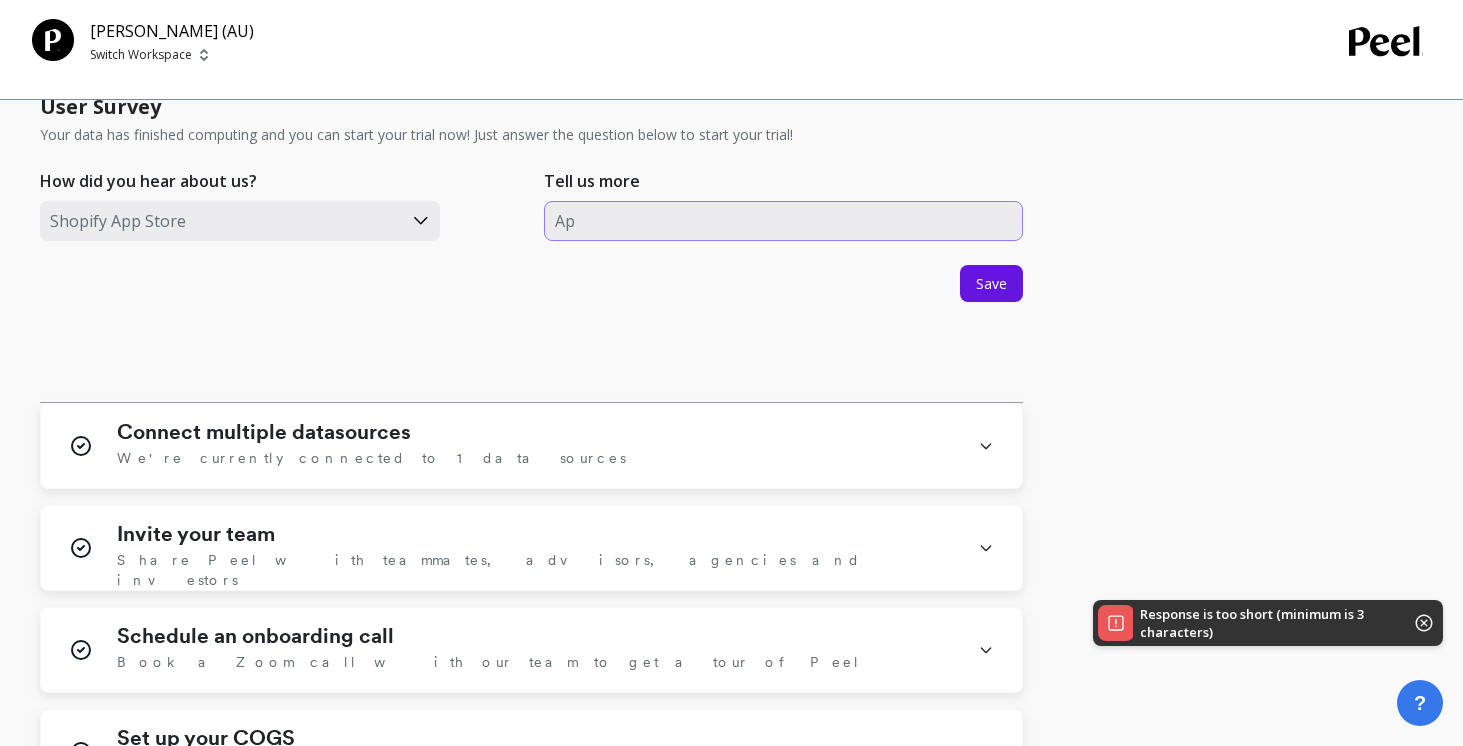 type on "App" 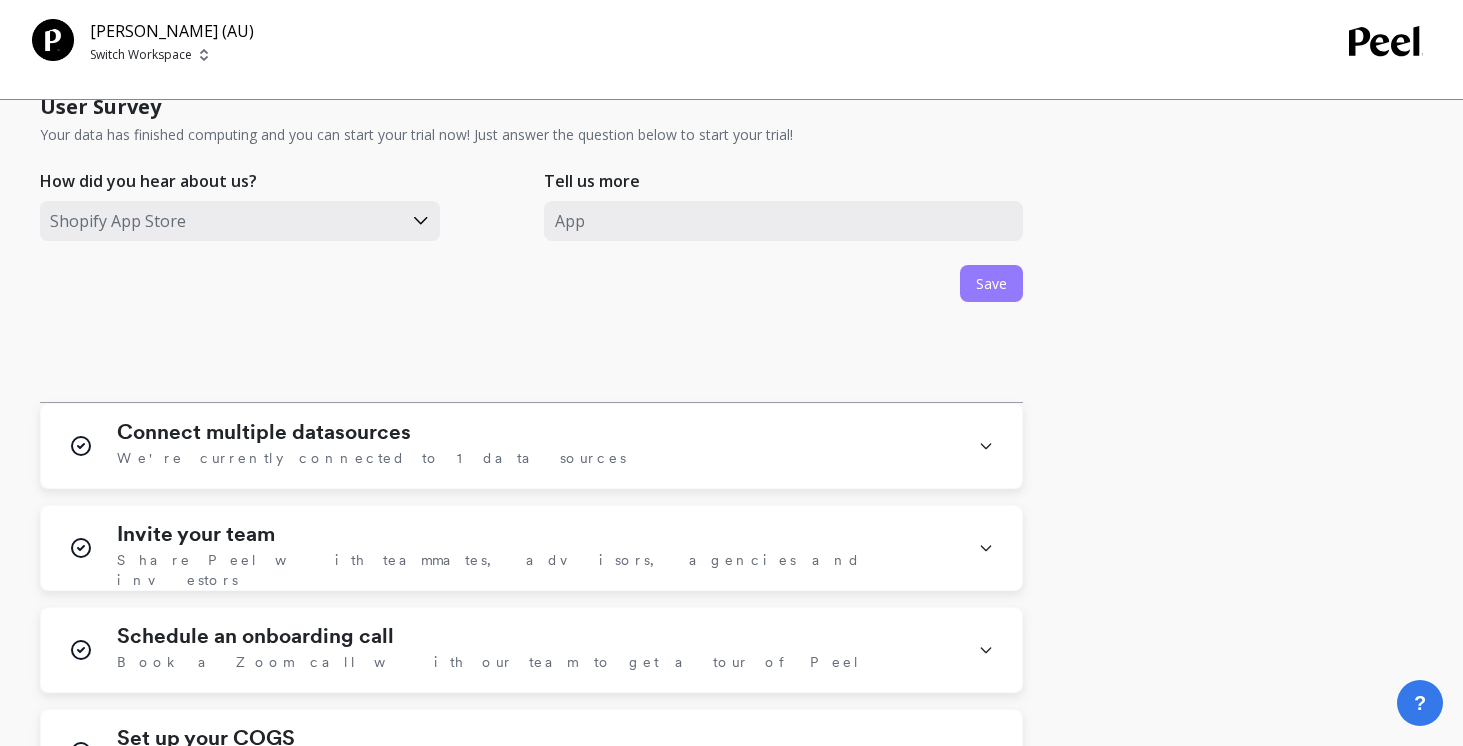 click on "Save" at bounding box center [991, 283] 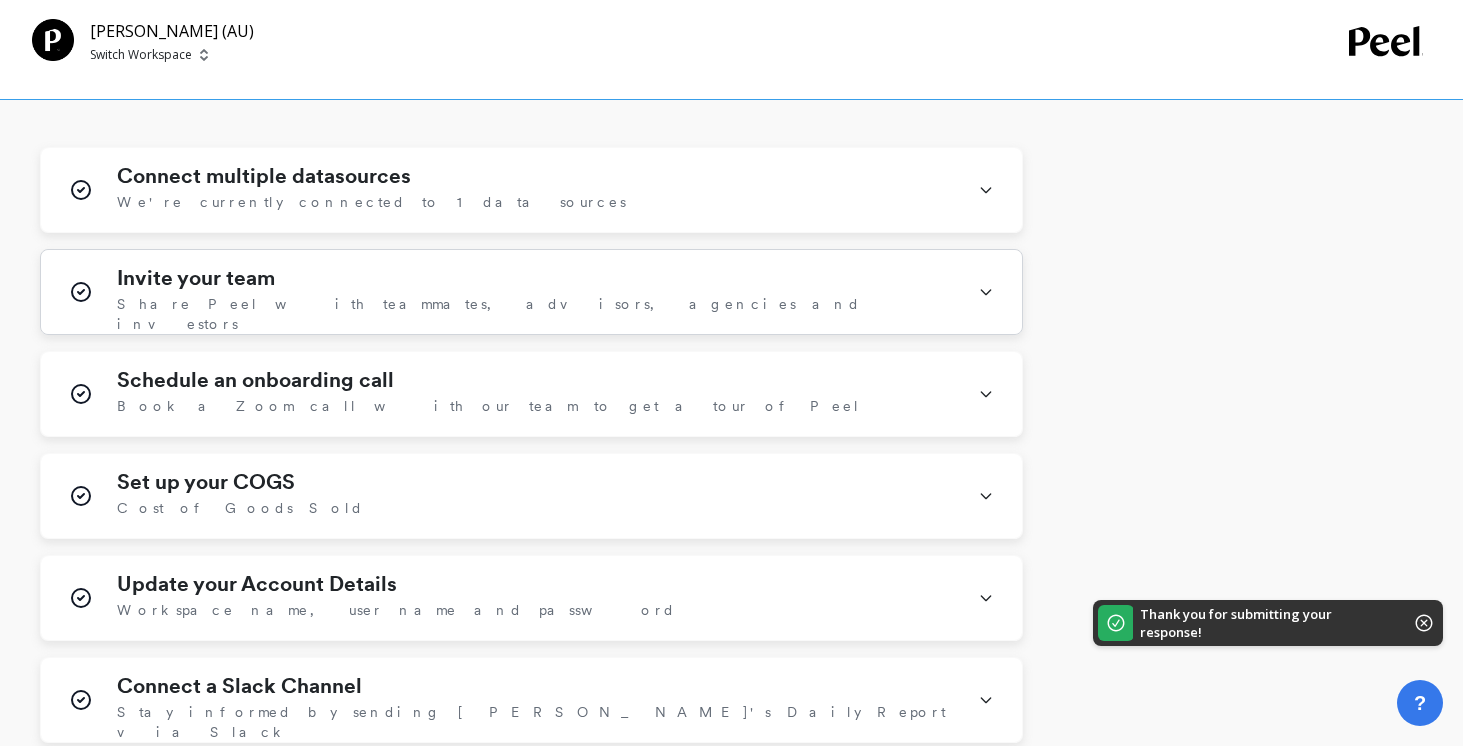 scroll, scrollTop: 825, scrollLeft: 0, axis: vertical 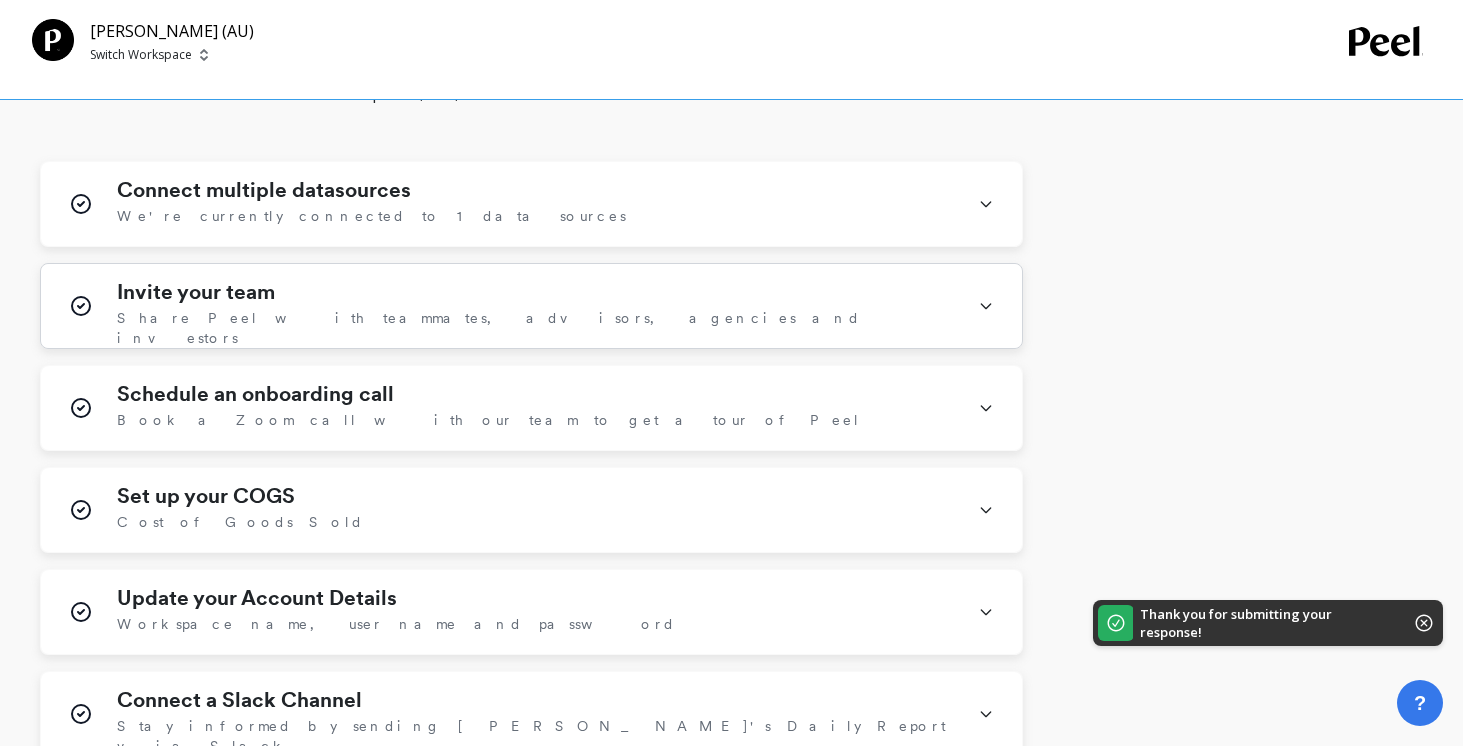 click on "Connect multiple datasources We're currently connected to 1 data sources" at bounding box center (535, 204) 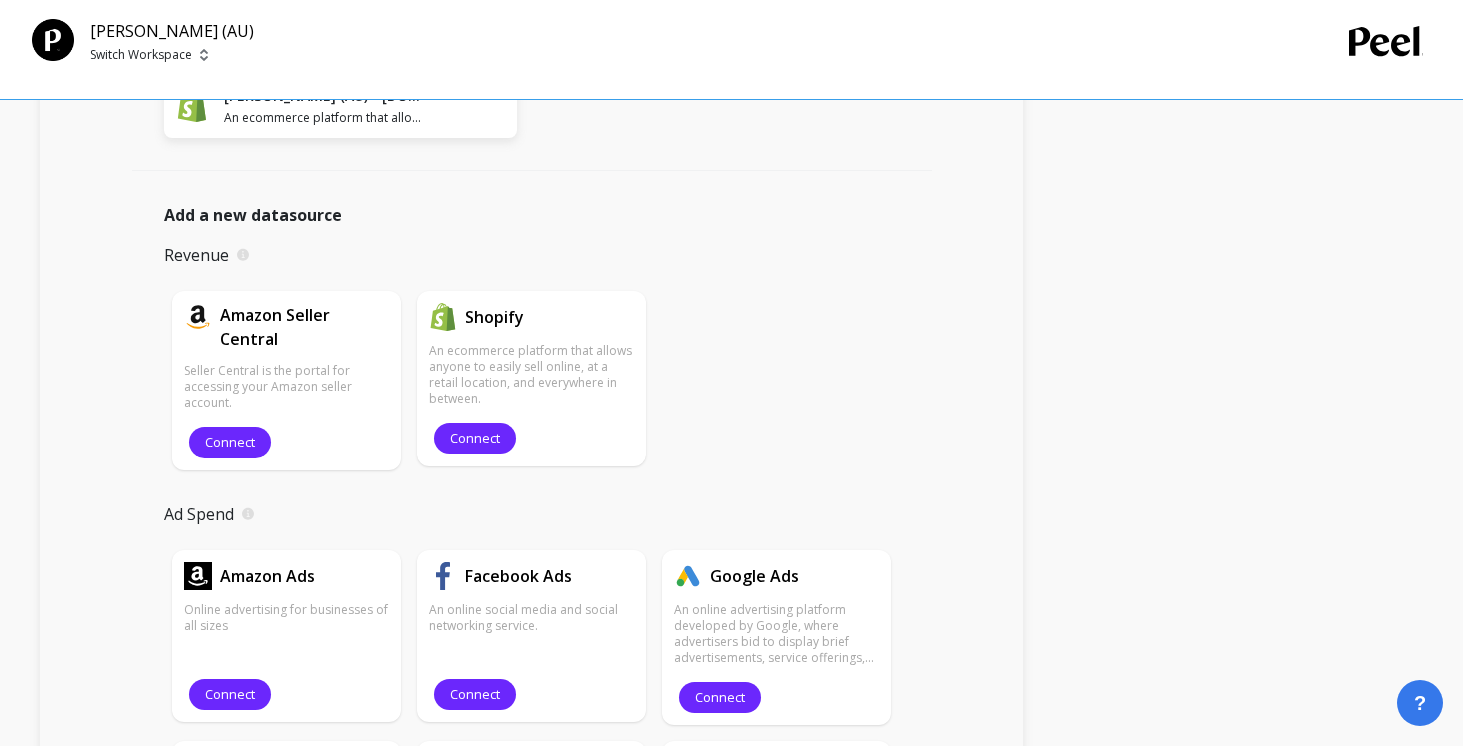 scroll, scrollTop: 1167, scrollLeft: 0, axis: vertical 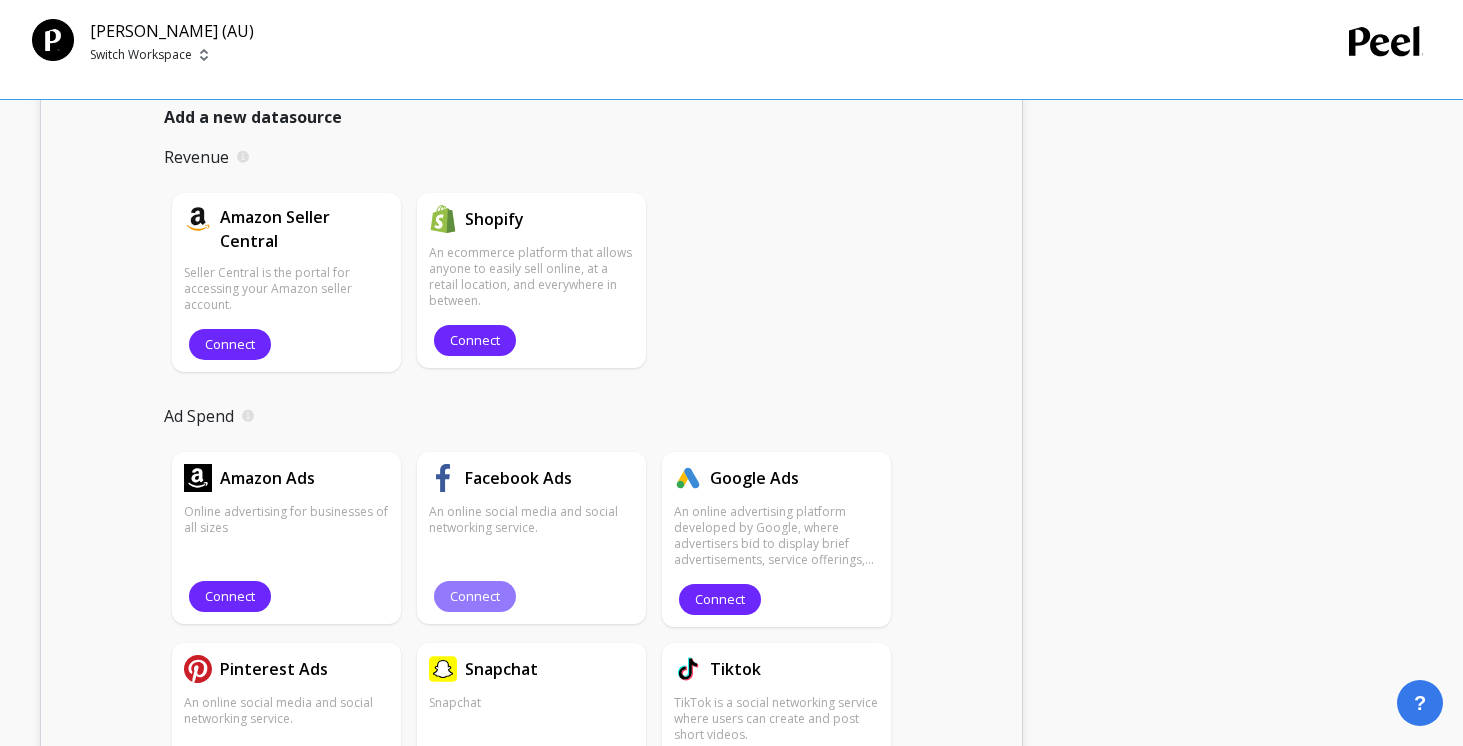 click on "Connect" at bounding box center (475, 596) 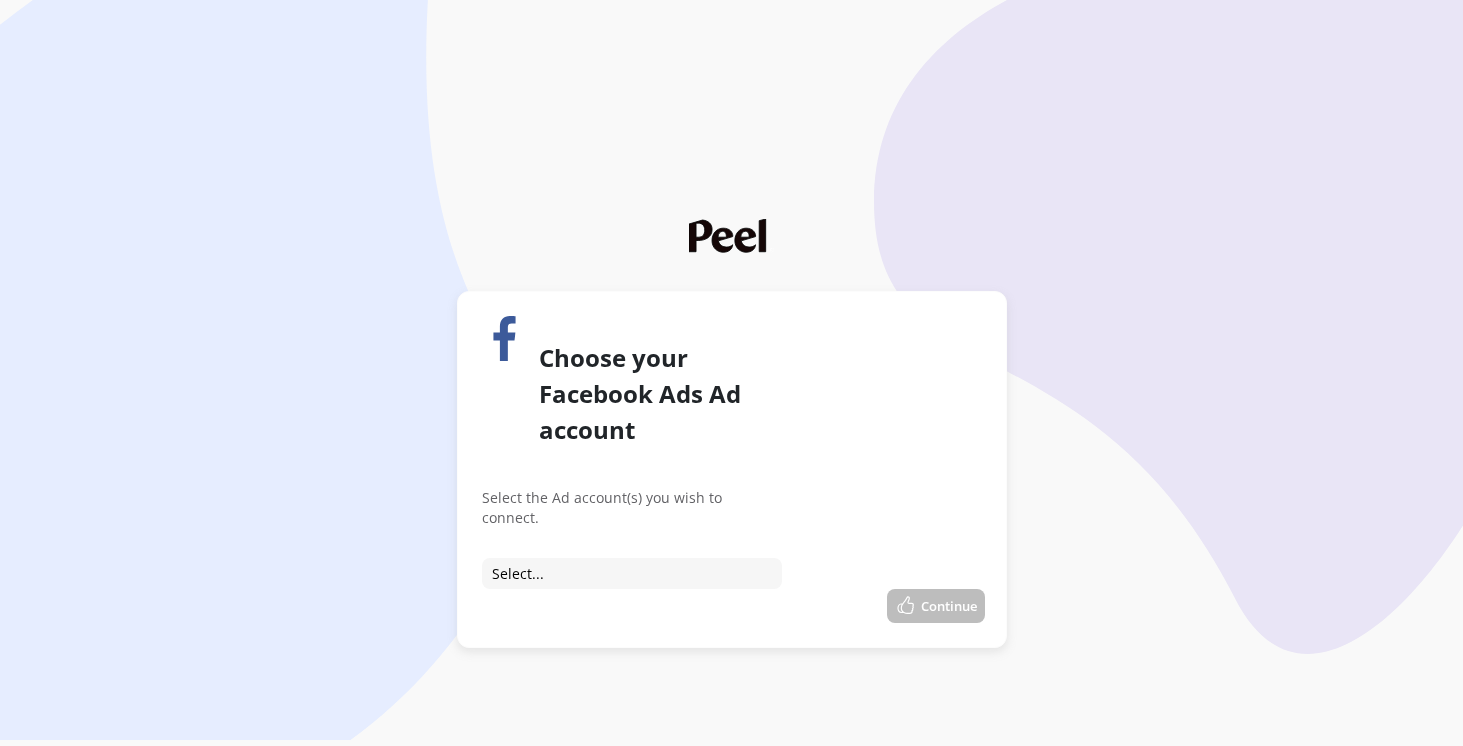 scroll, scrollTop: 0, scrollLeft: 0, axis: both 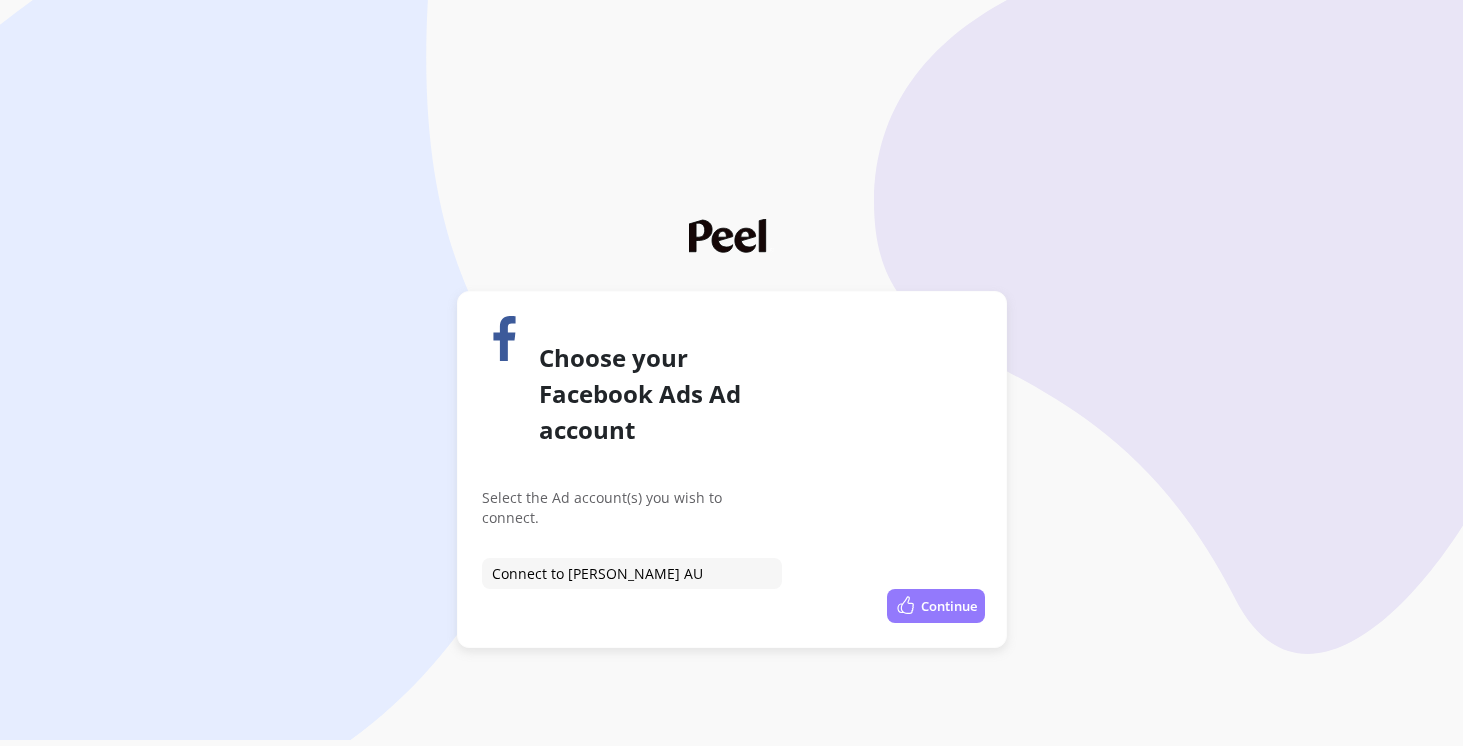 click on "Continue" at bounding box center (936, 606) 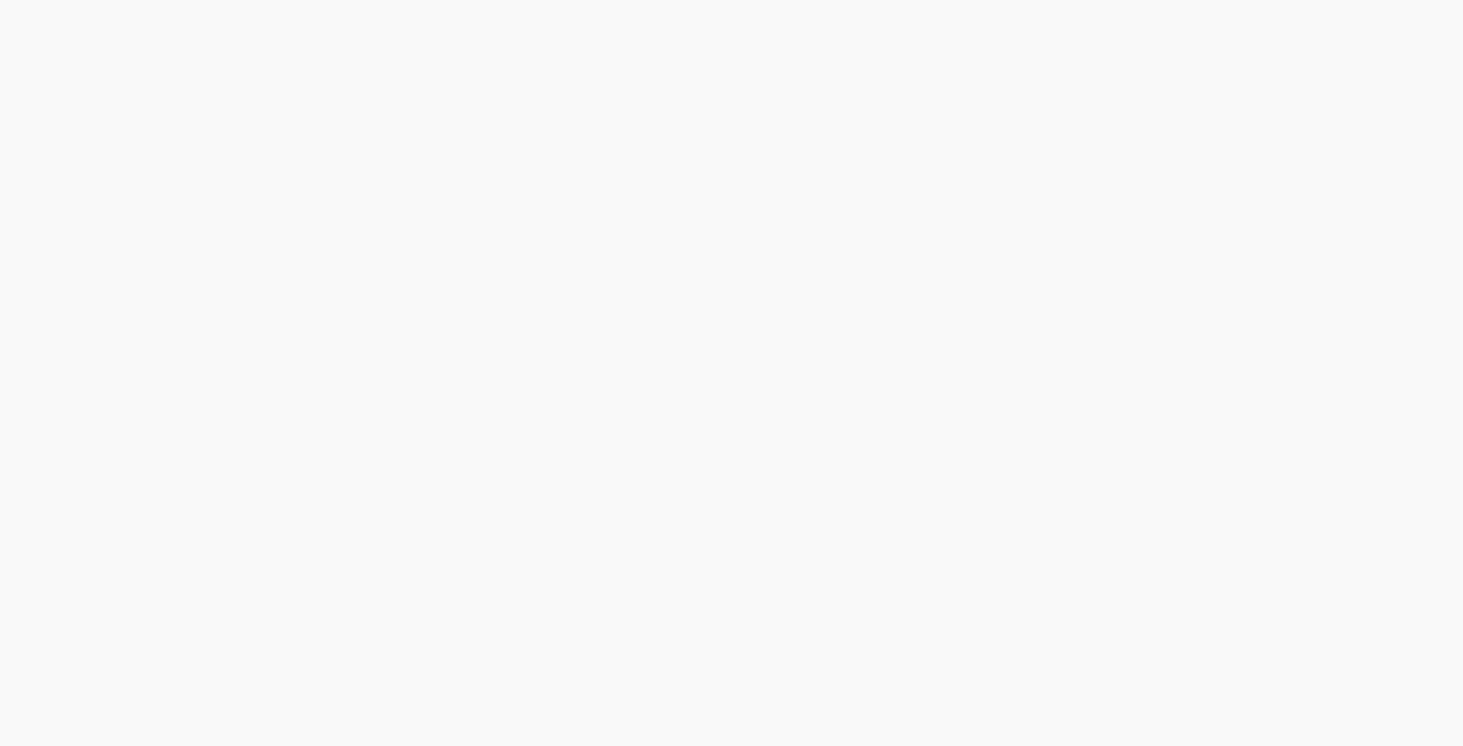 scroll, scrollTop: 0, scrollLeft: 0, axis: both 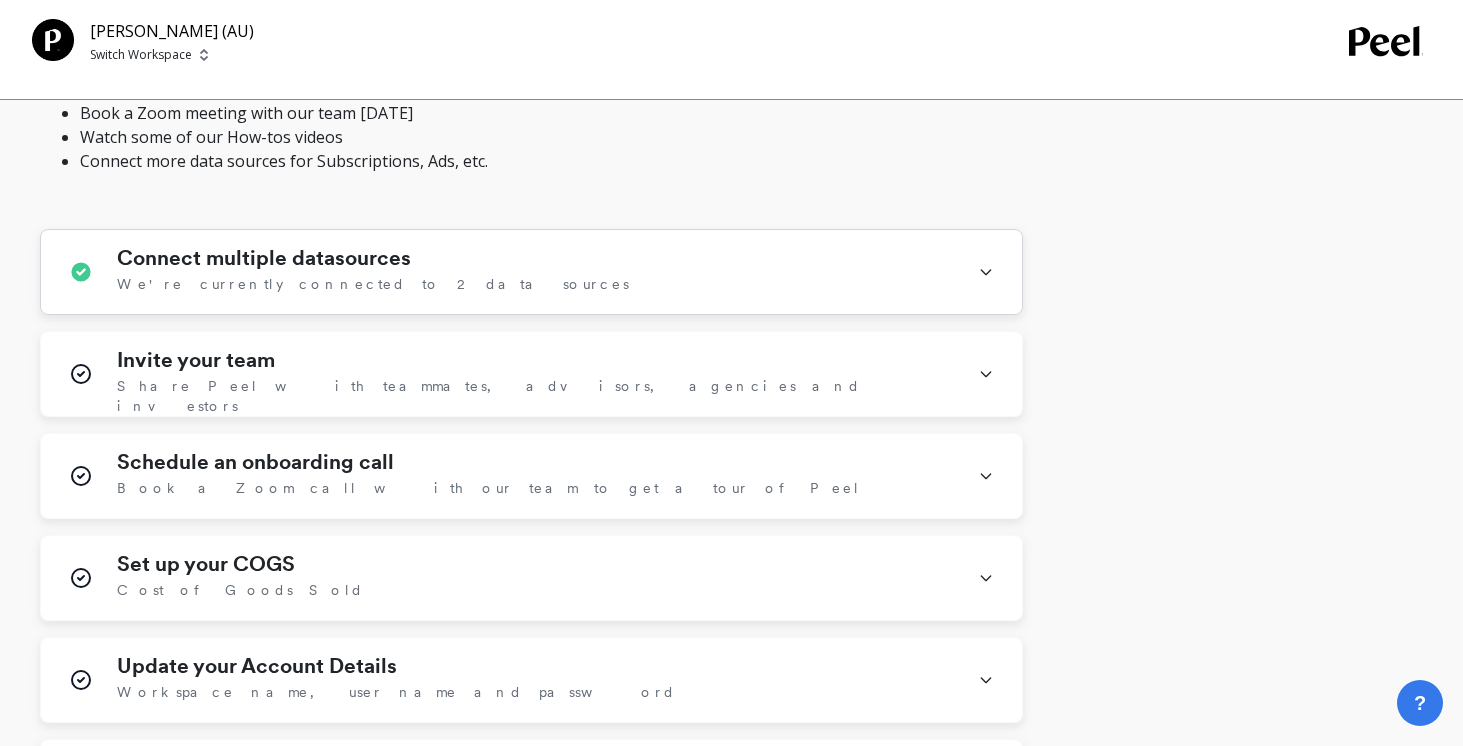 click on "Connect multiple datasources We're currently connected to 2 data sources" at bounding box center (535, 272) 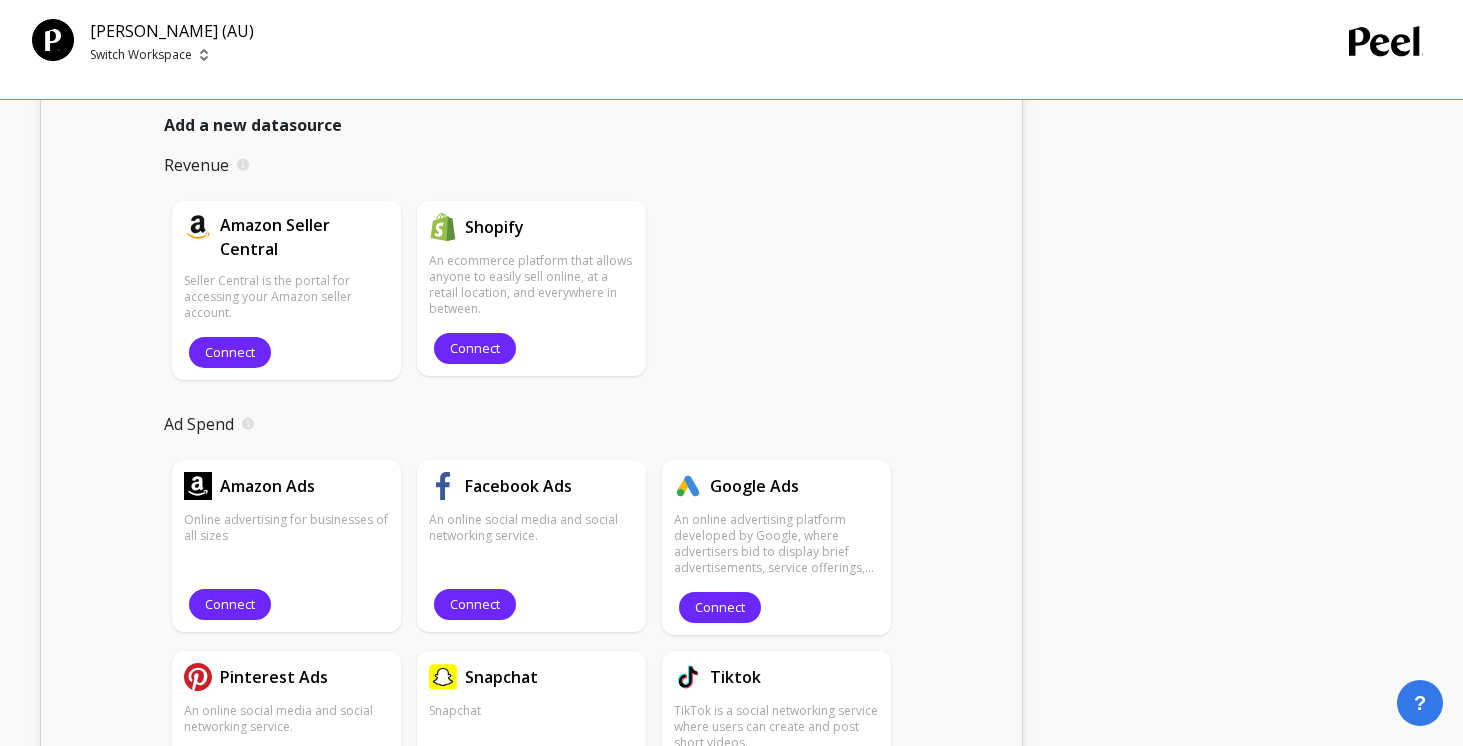 scroll, scrollTop: 1255, scrollLeft: 0, axis: vertical 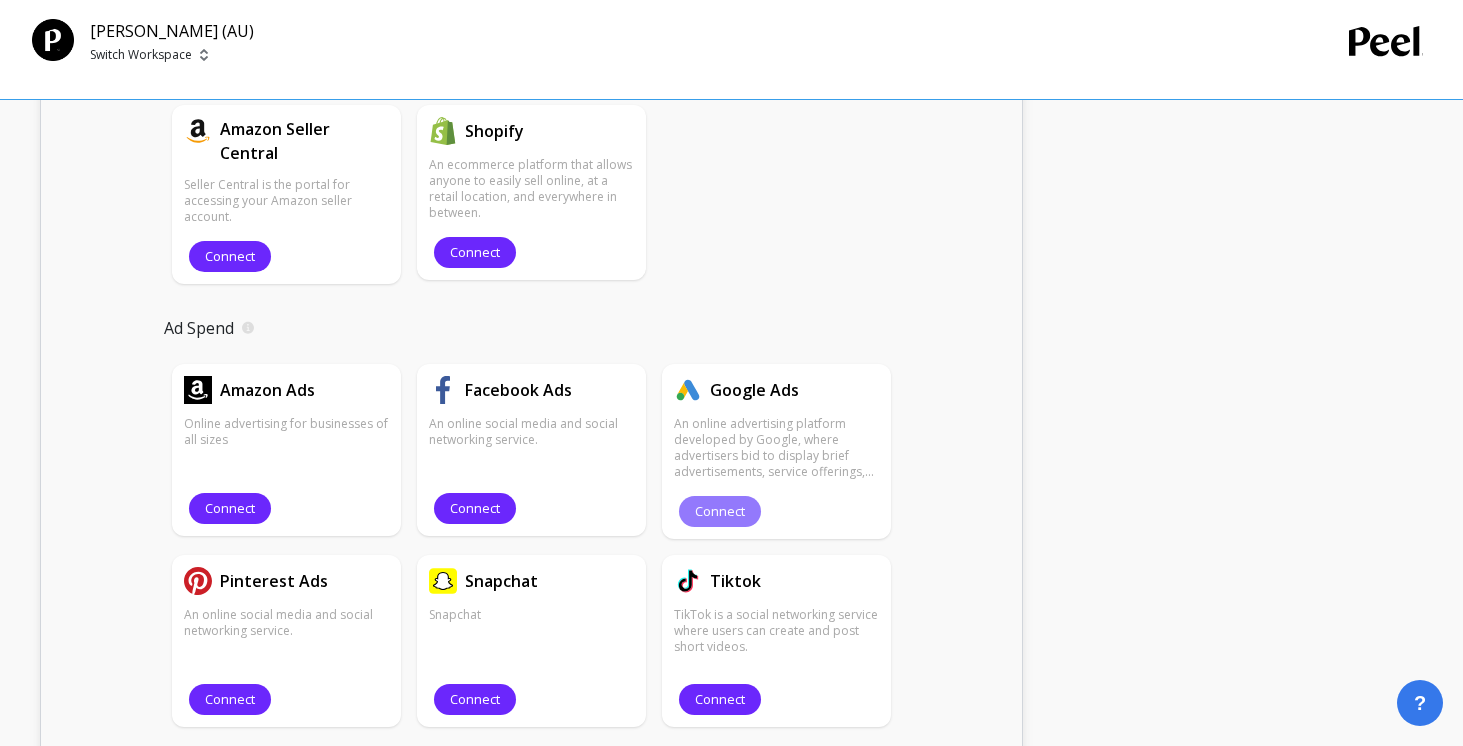 click on "Connect" at bounding box center [720, 511] 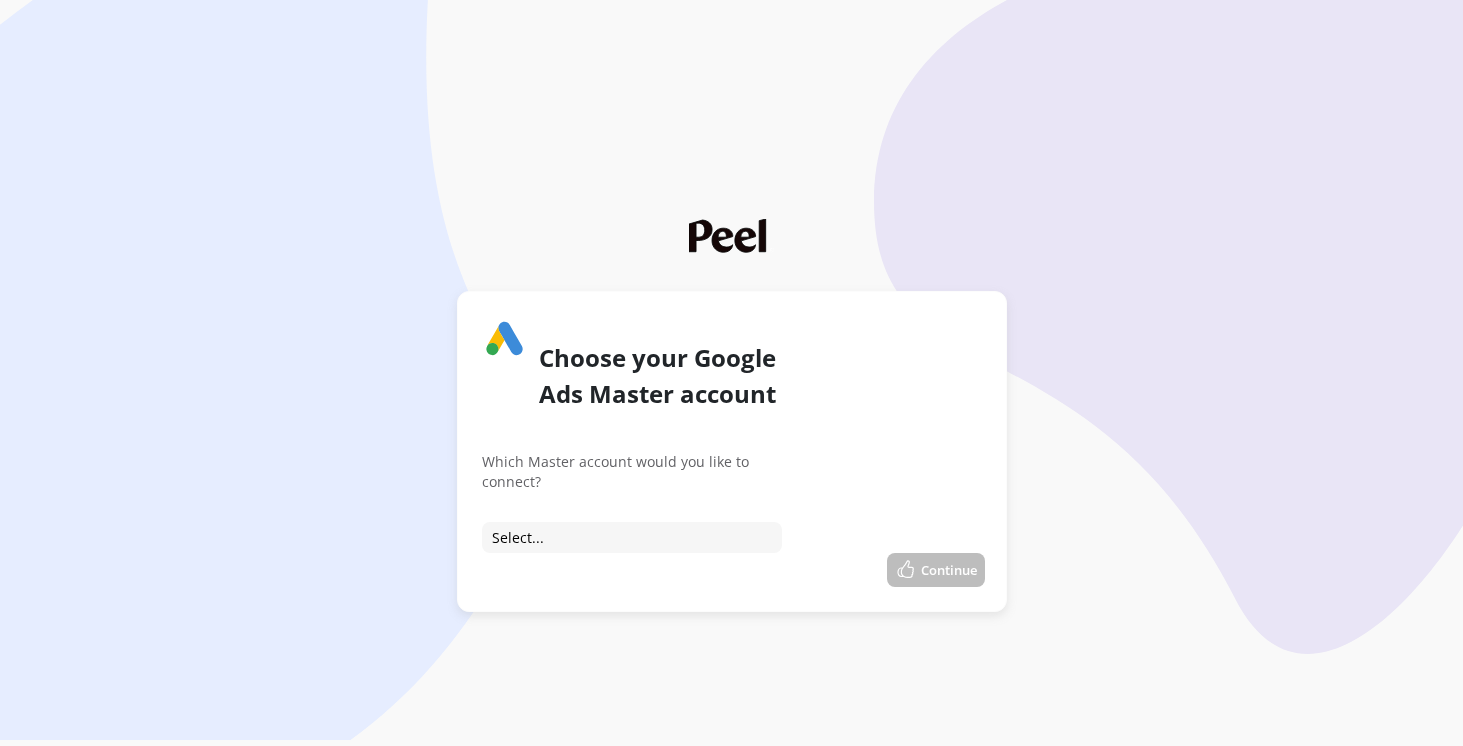 scroll, scrollTop: 0, scrollLeft: 0, axis: both 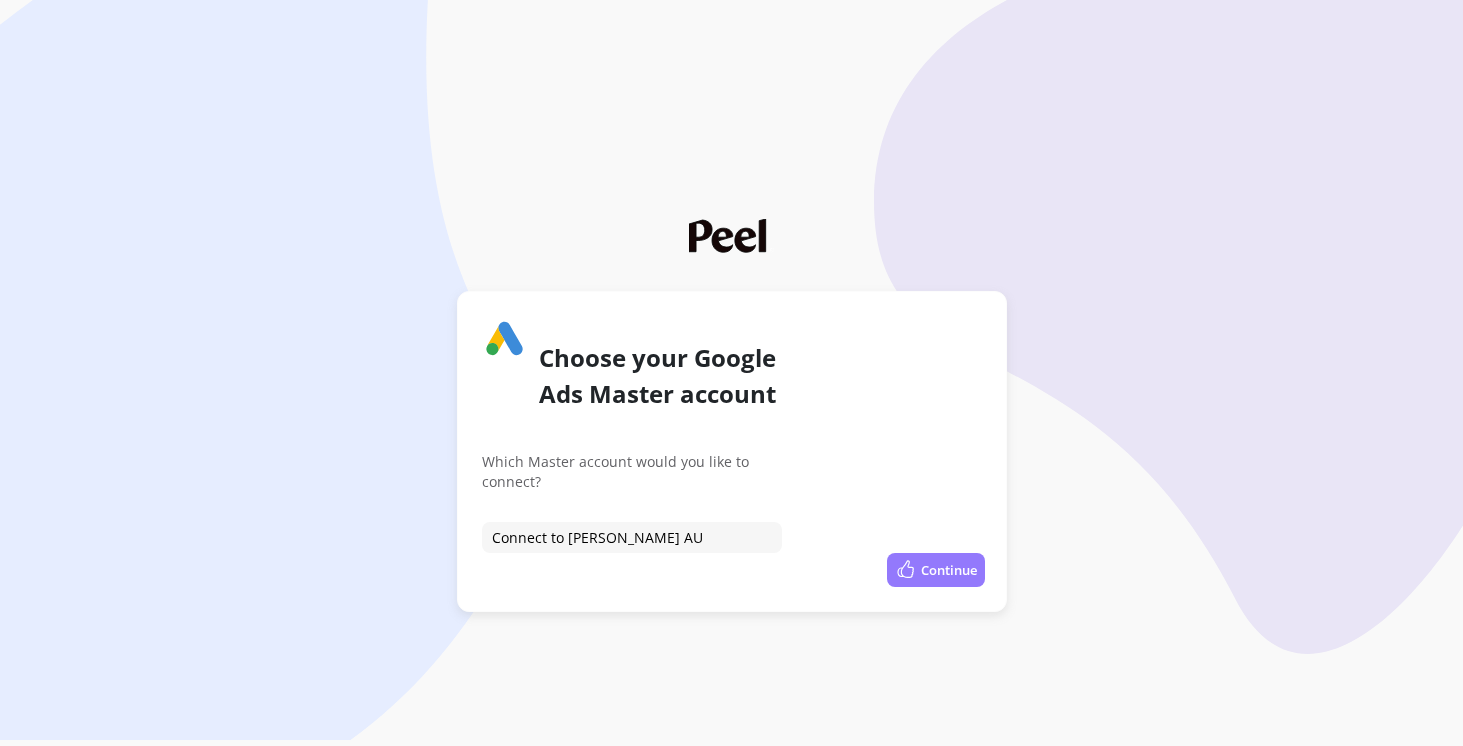 click at bounding box center (906, 570) 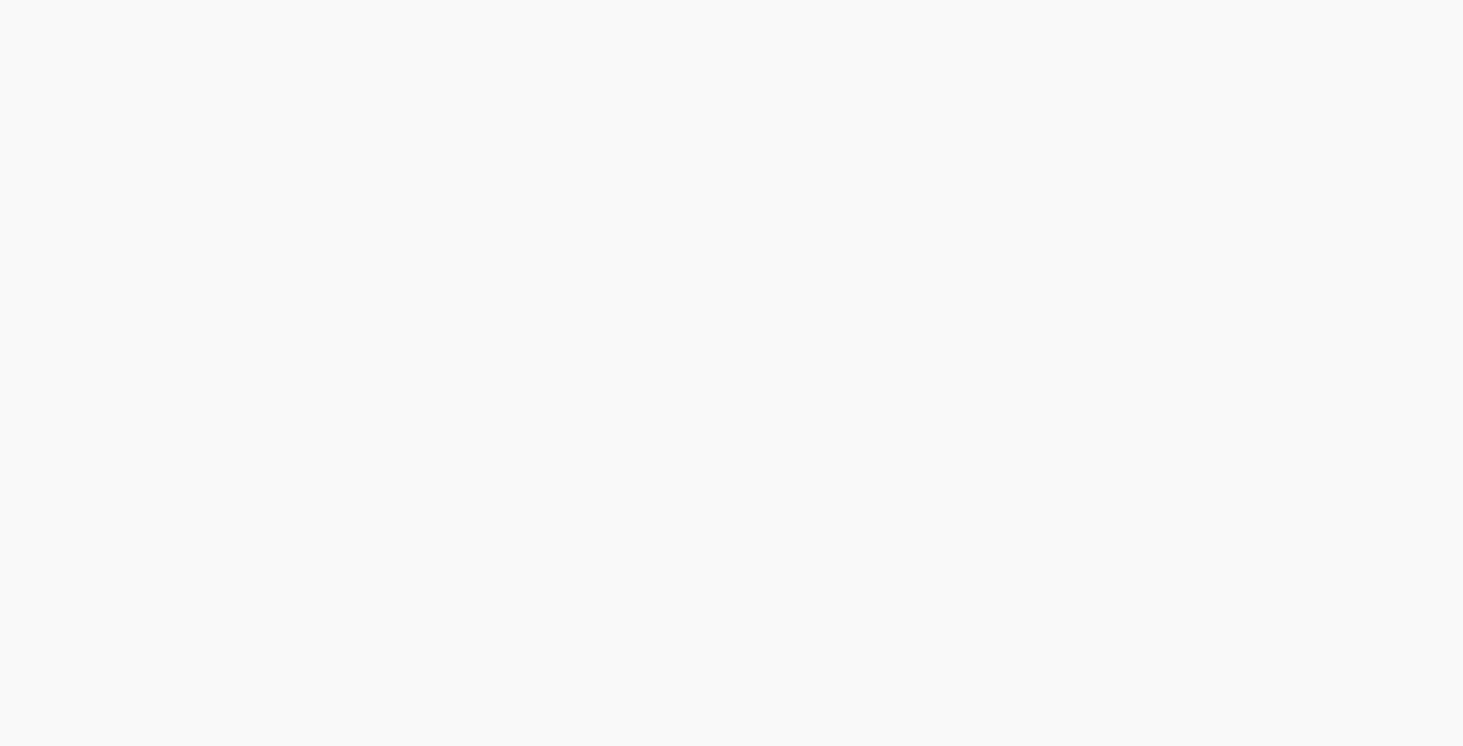 scroll, scrollTop: 0, scrollLeft: 0, axis: both 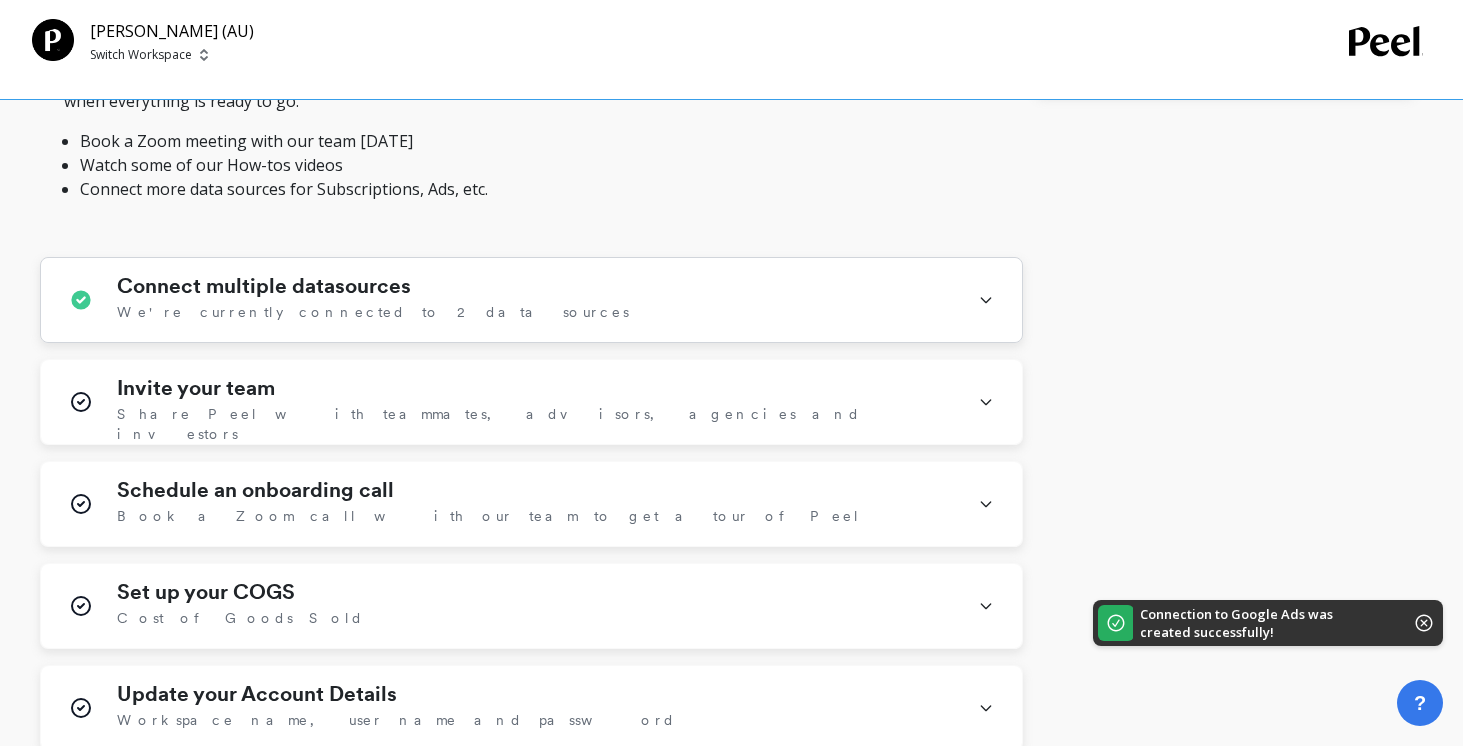 click on "Connect multiple datasources We're currently connected to 2 data sources" at bounding box center [535, 300] 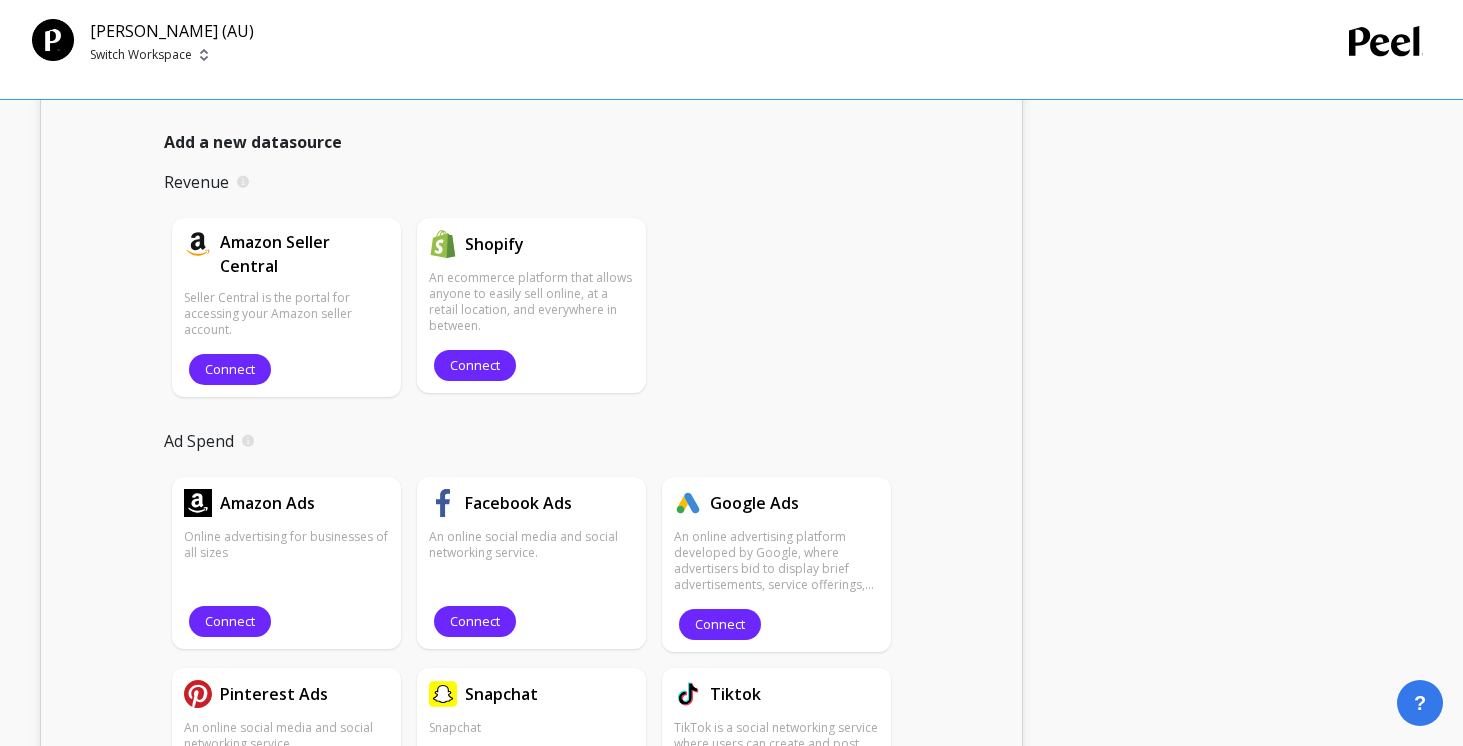 scroll, scrollTop: 1278, scrollLeft: 0, axis: vertical 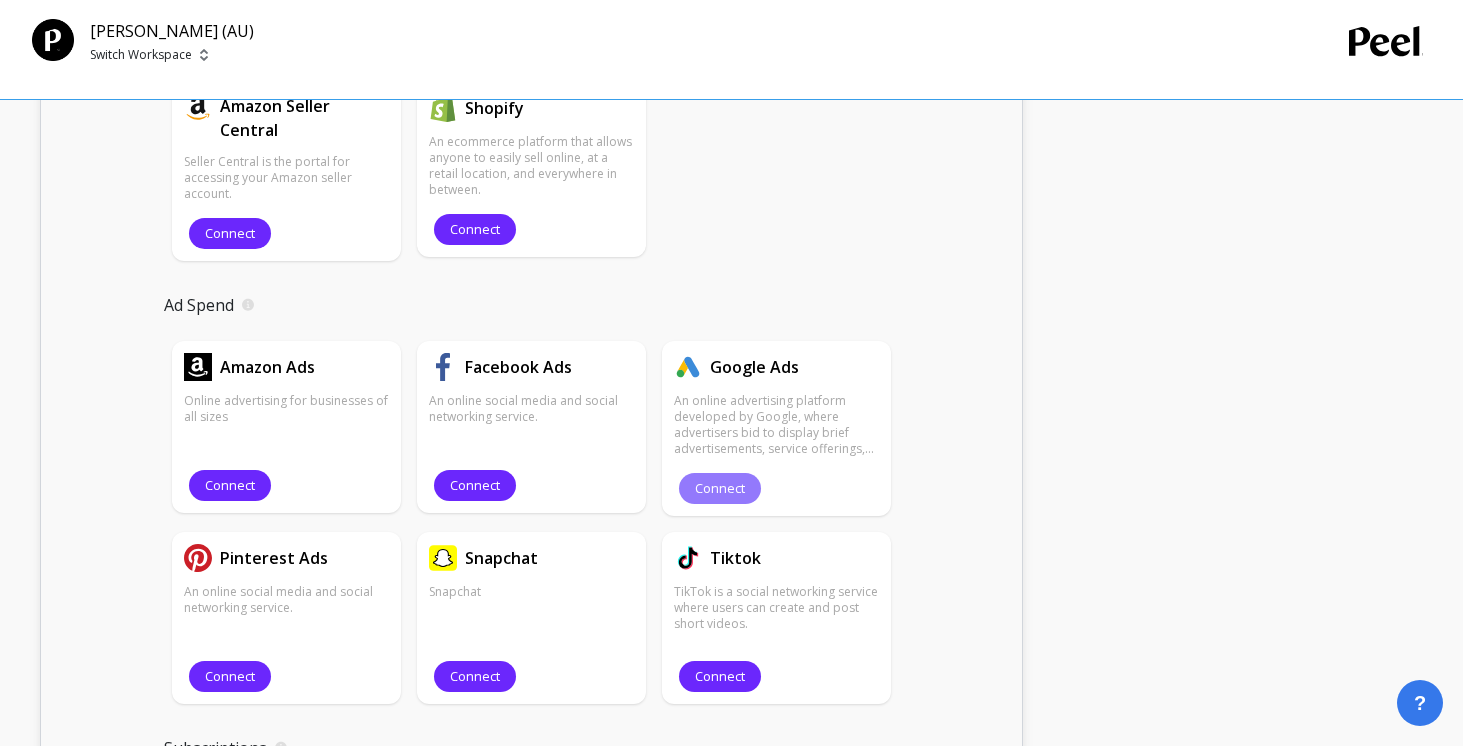 click on "Connect" at bounding box center [720, 488] 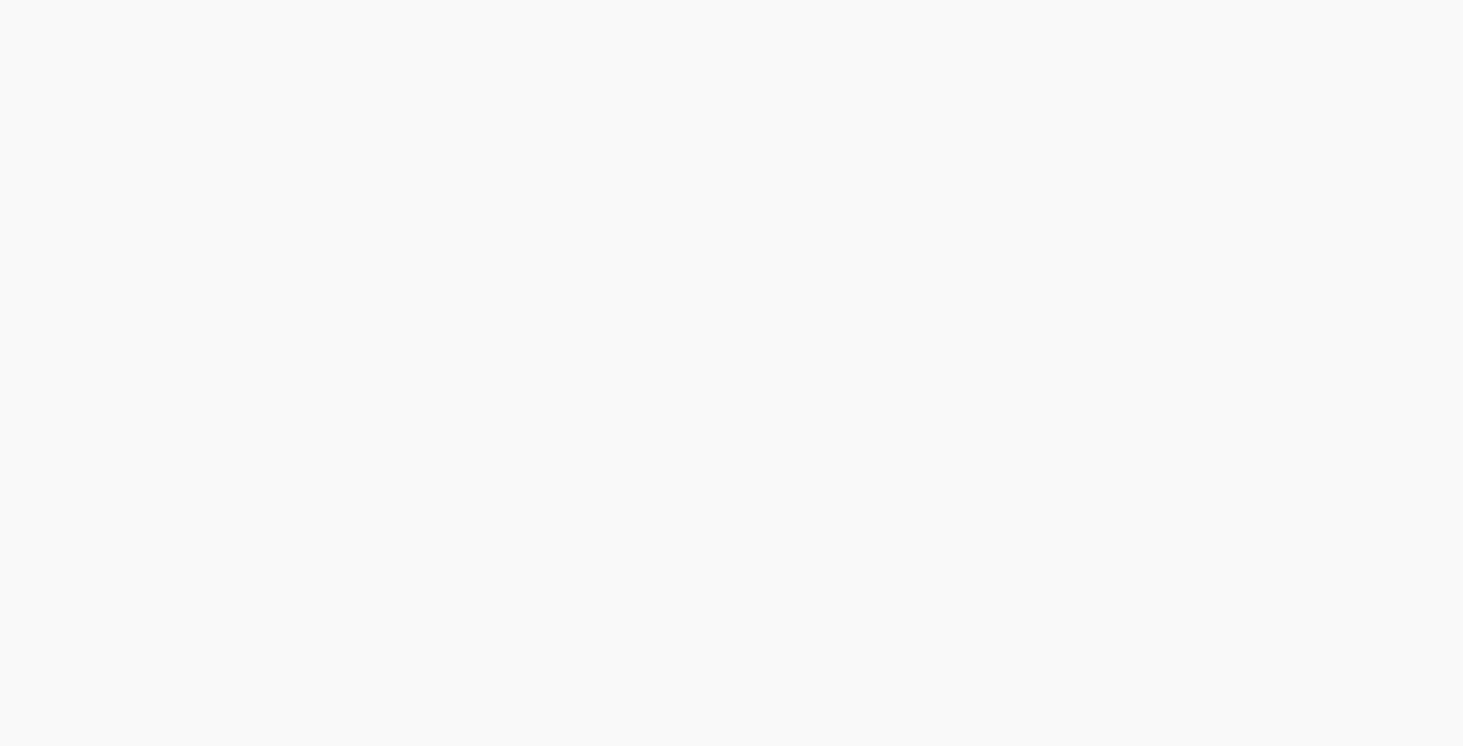 scroll, scrollTop: 0, scrollLeft: 0, axis: both 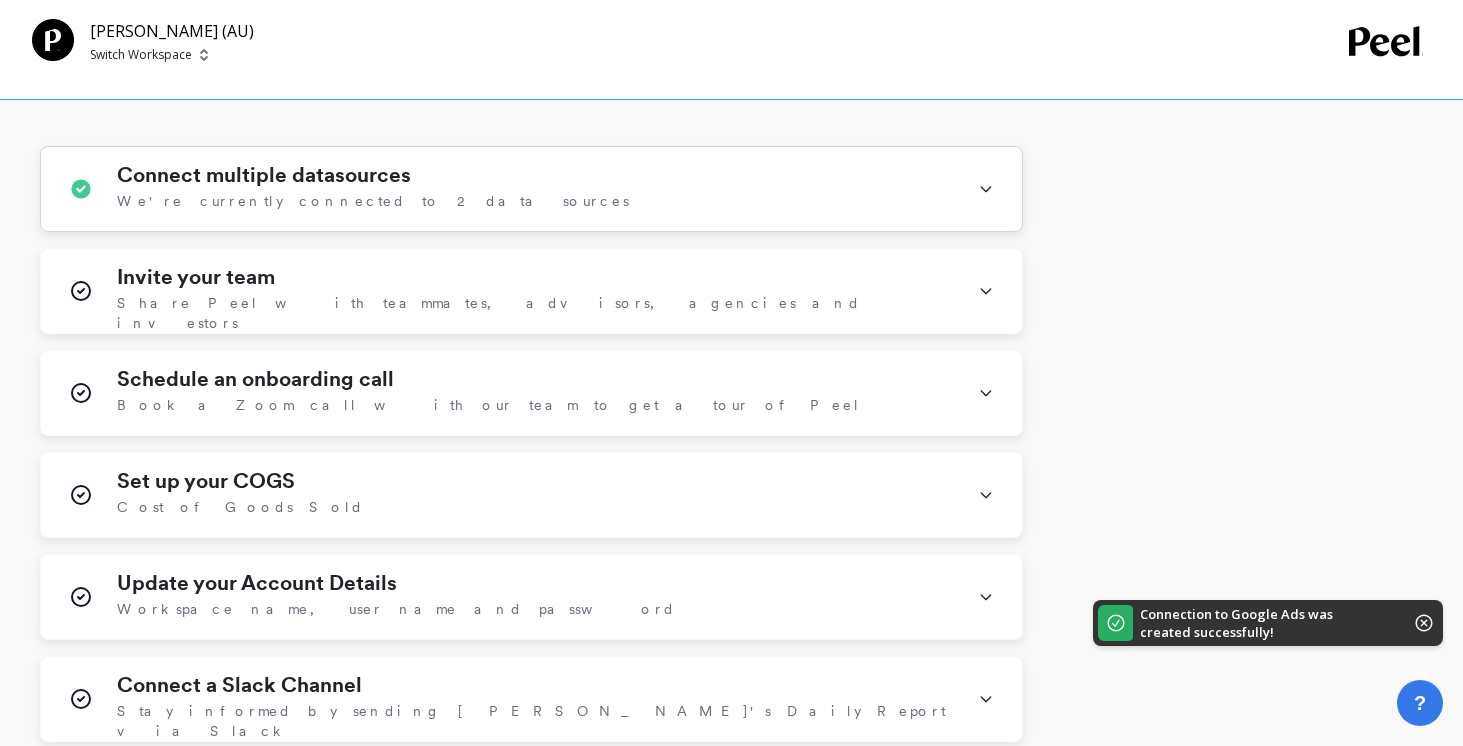 click on "Connect multiple datasources We're currently connected to 2 data sources" at bounding box center (535, 189) 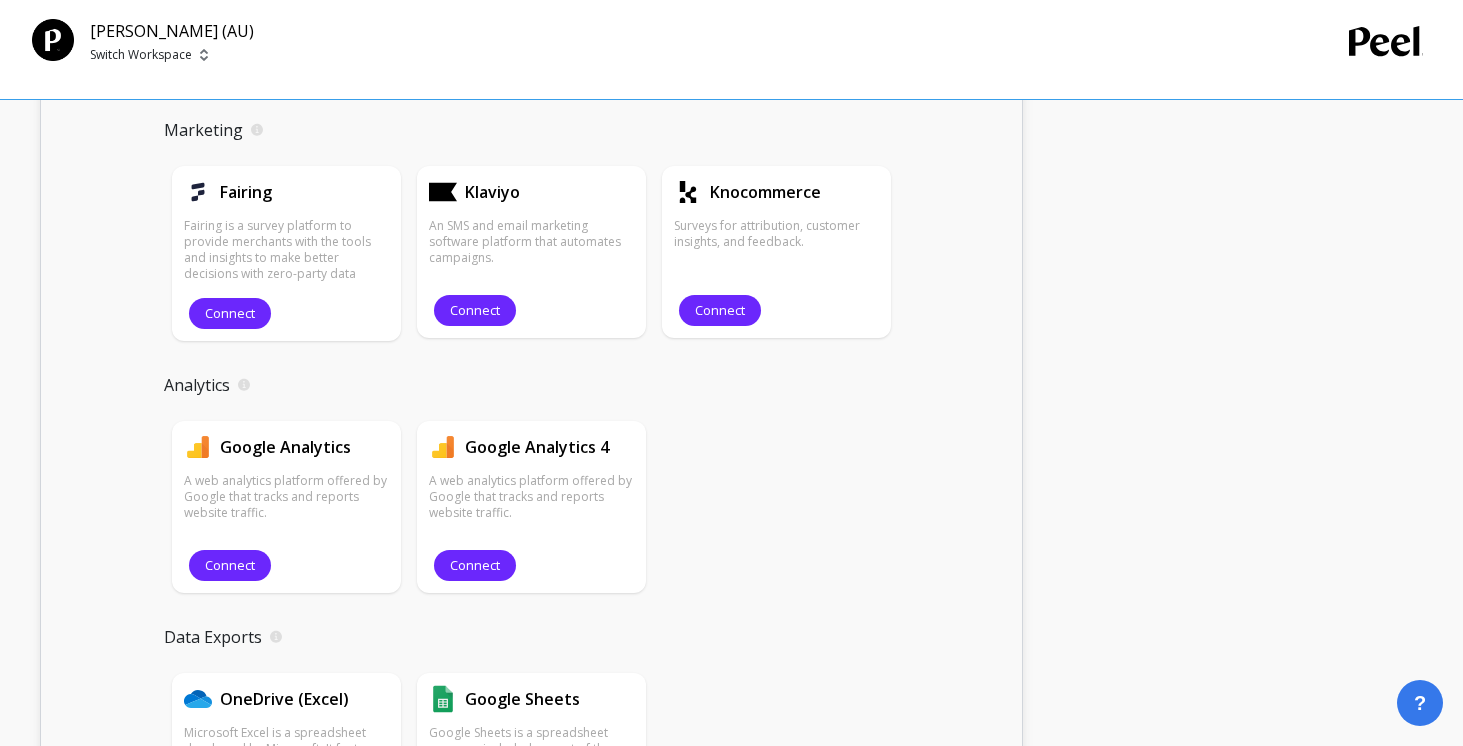scroll, scrollTop: 2613, scrollLeft: 0, axis: vertical 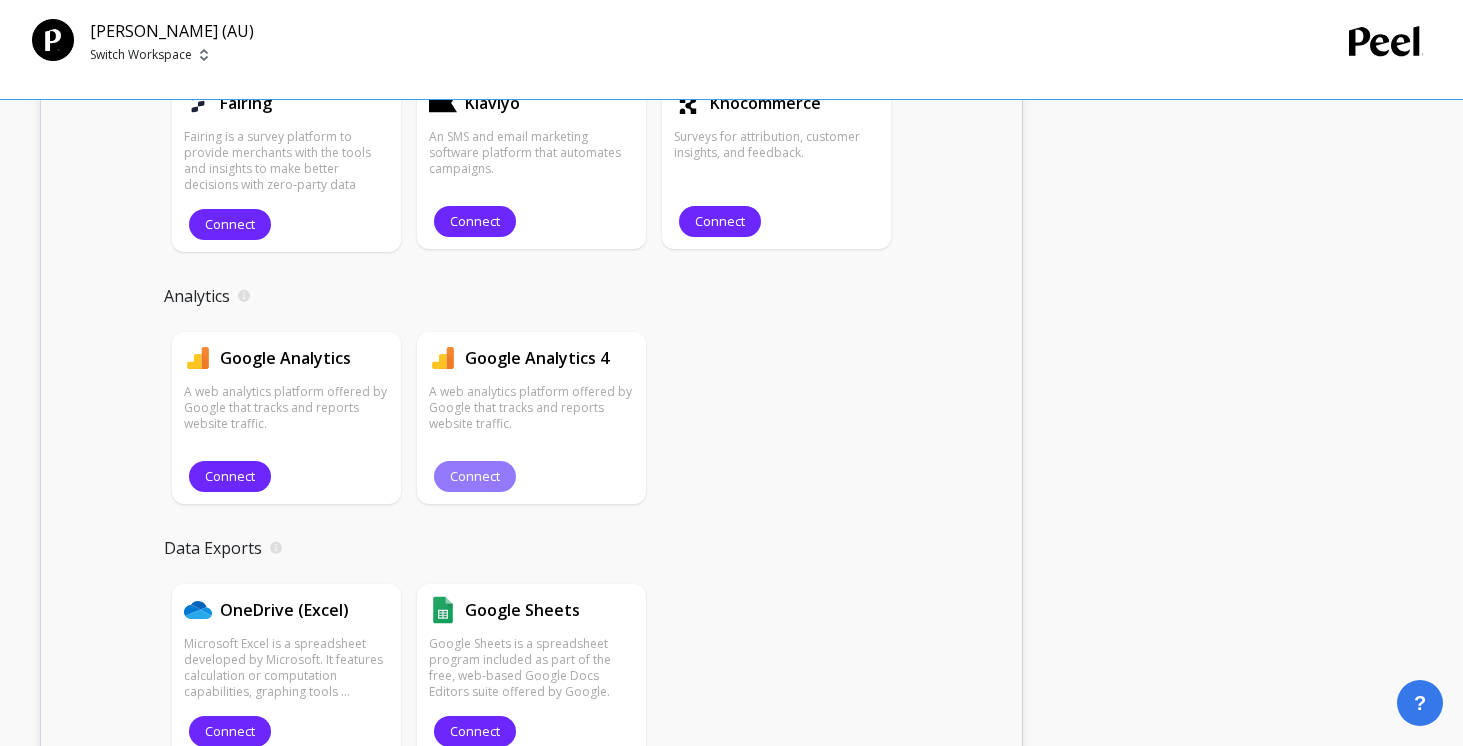 click on "Connect" at bounding box center [475, 476] 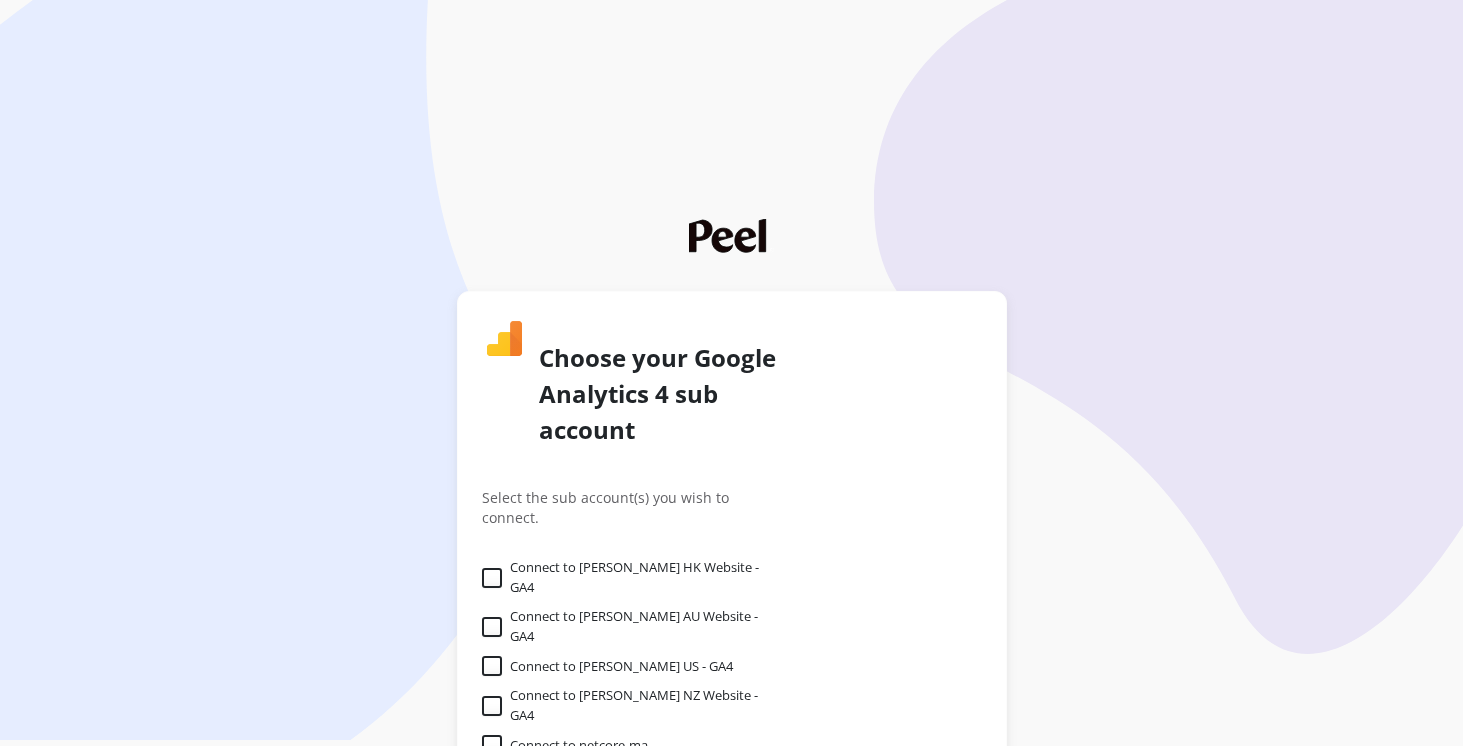 scroll, scrollTop: 0, scrollLeft: 0, axis: both 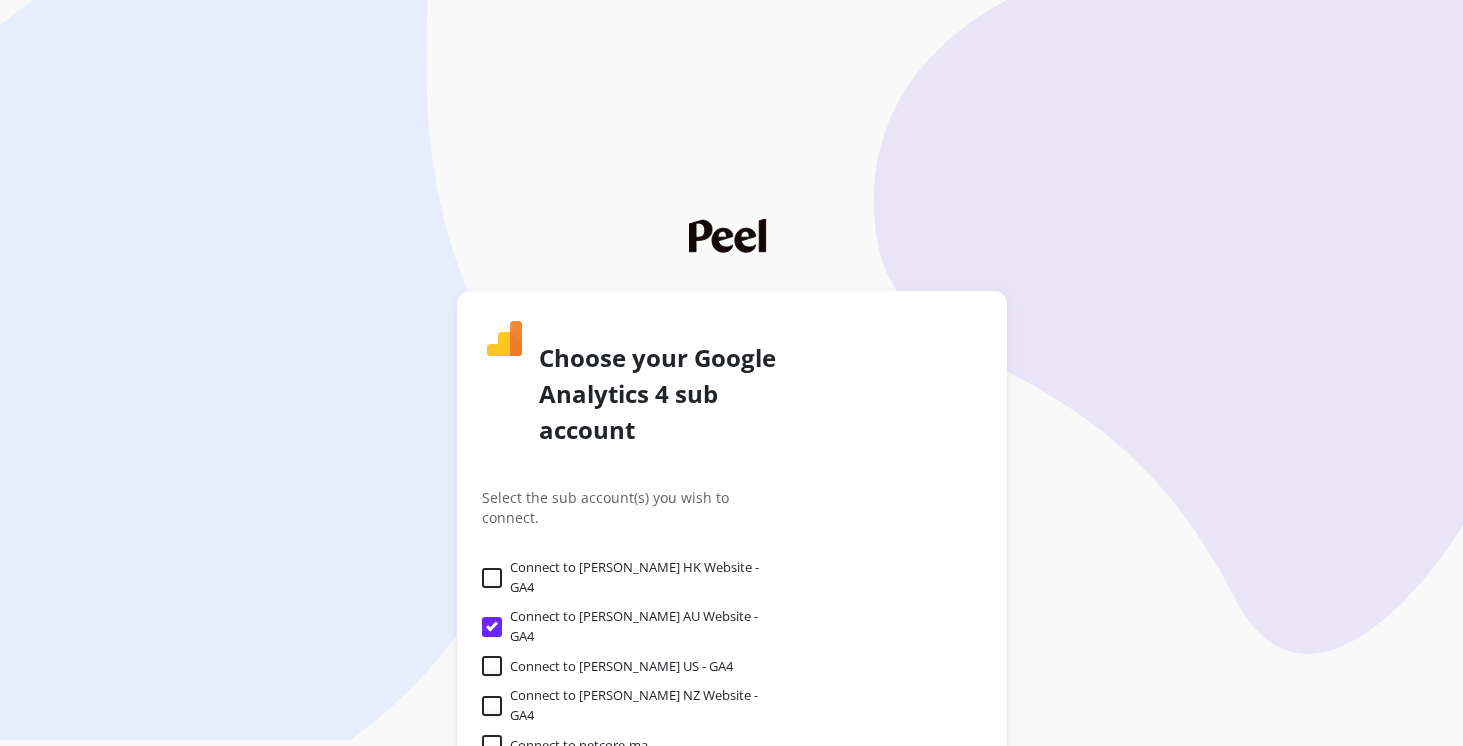 click on "Continue" at bounding box center (936, 772) 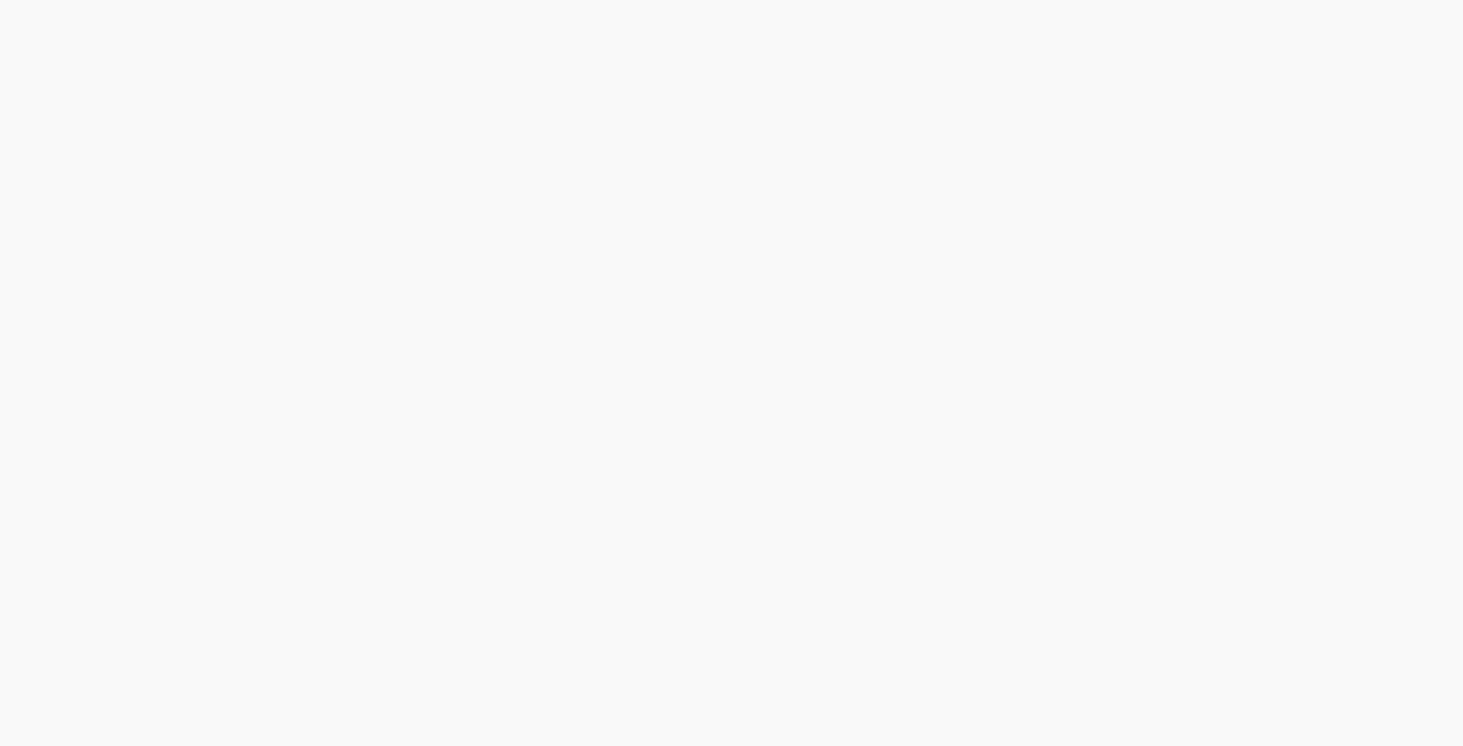 scroll, scrollTop: 0, scrollLeft: 0, axis: both 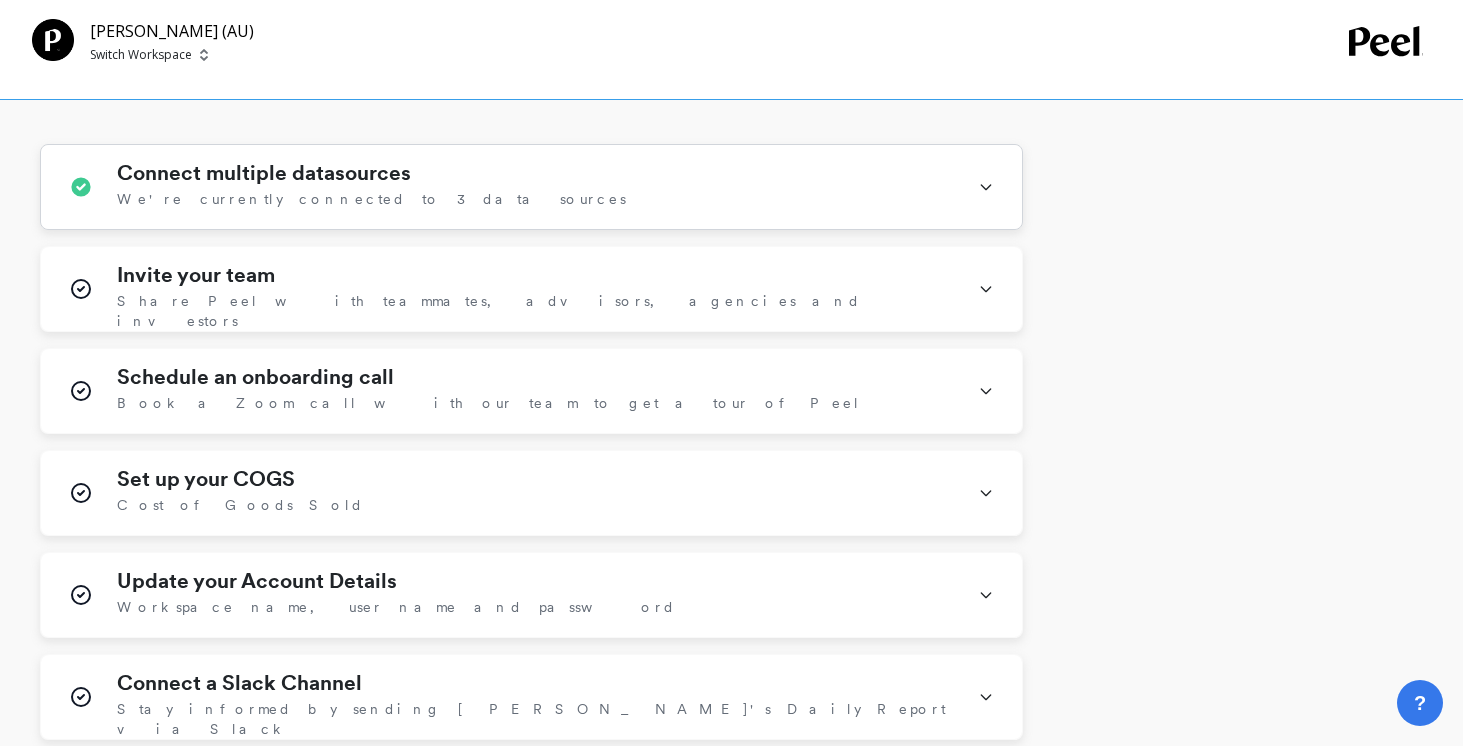 click on "Connect multiple datasources We're currently connected to 3 data sources" at bounding box center [535, 187] 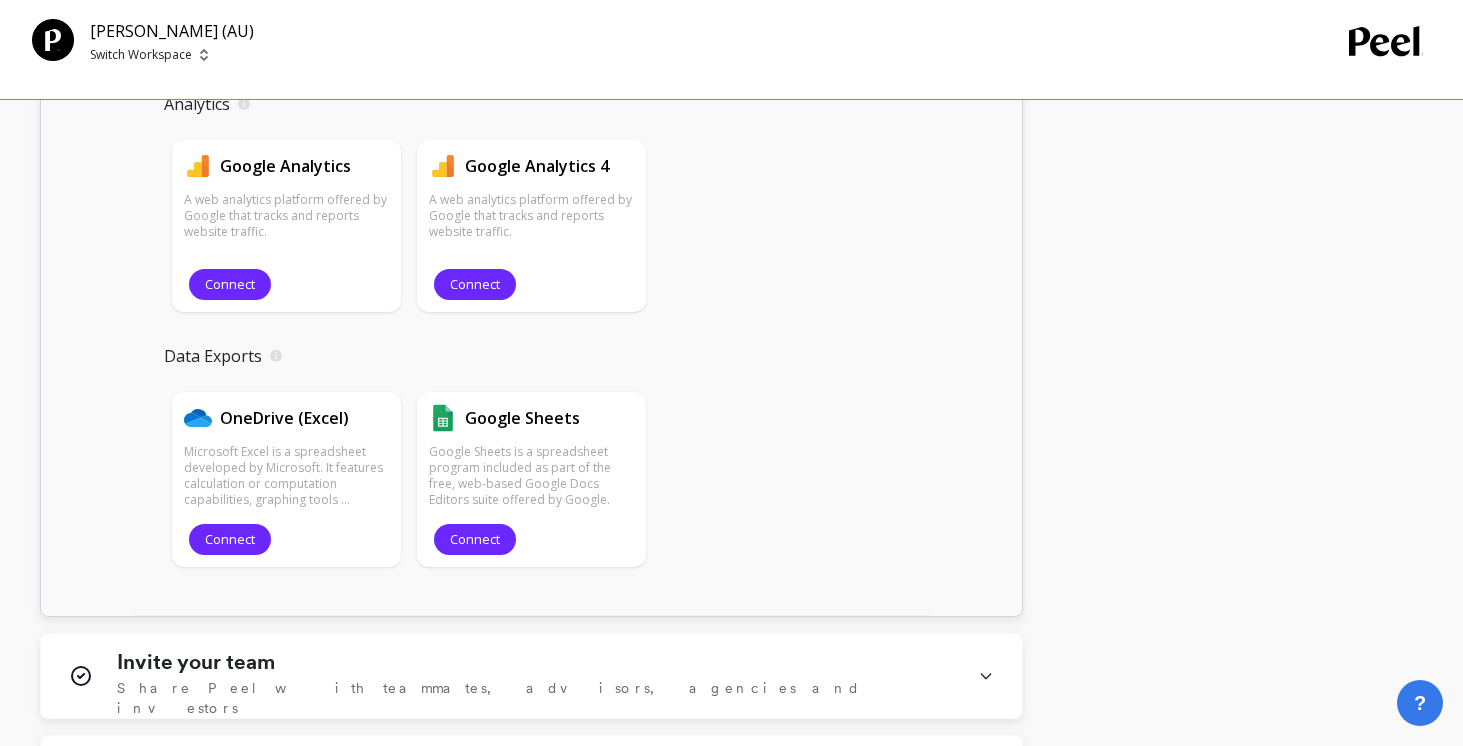 scroll, scrollTop: 3050, scrollLeft: 0, axis: vertical 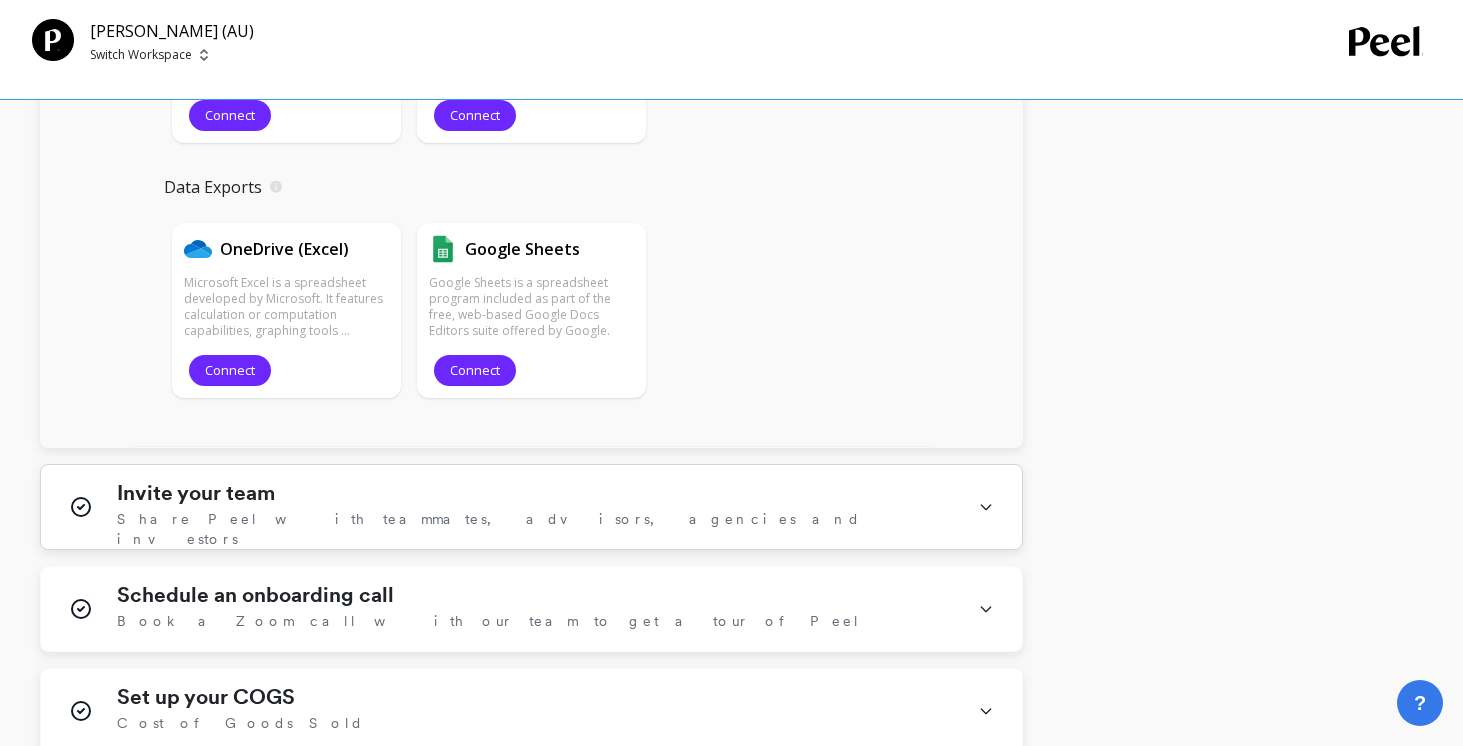 click on "Invite your team Share [PERSON_NAME] with teammates, advisors, agencies and investors" at bounding box center [535, 507] 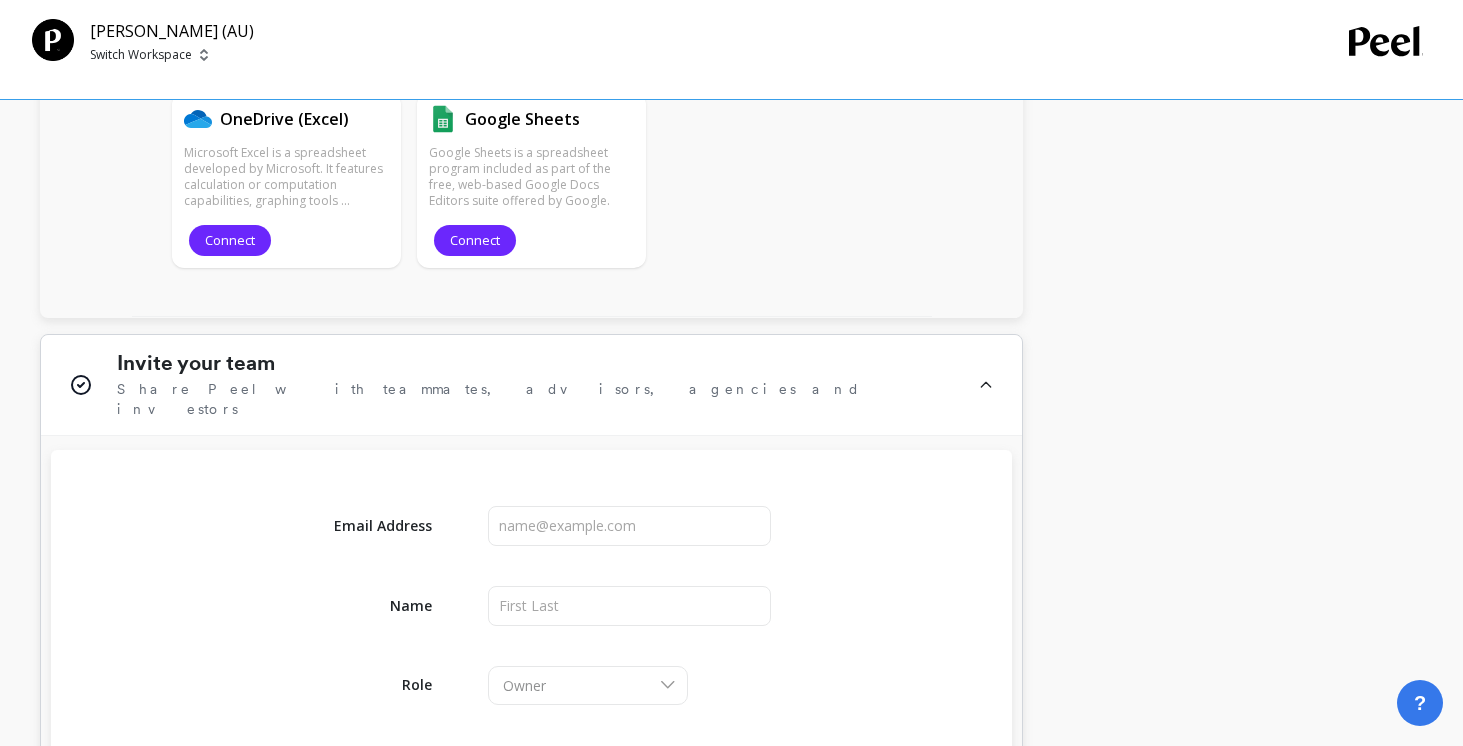 scroll, scrollTop: 3261, scrollLeft: 0, axis: vertical 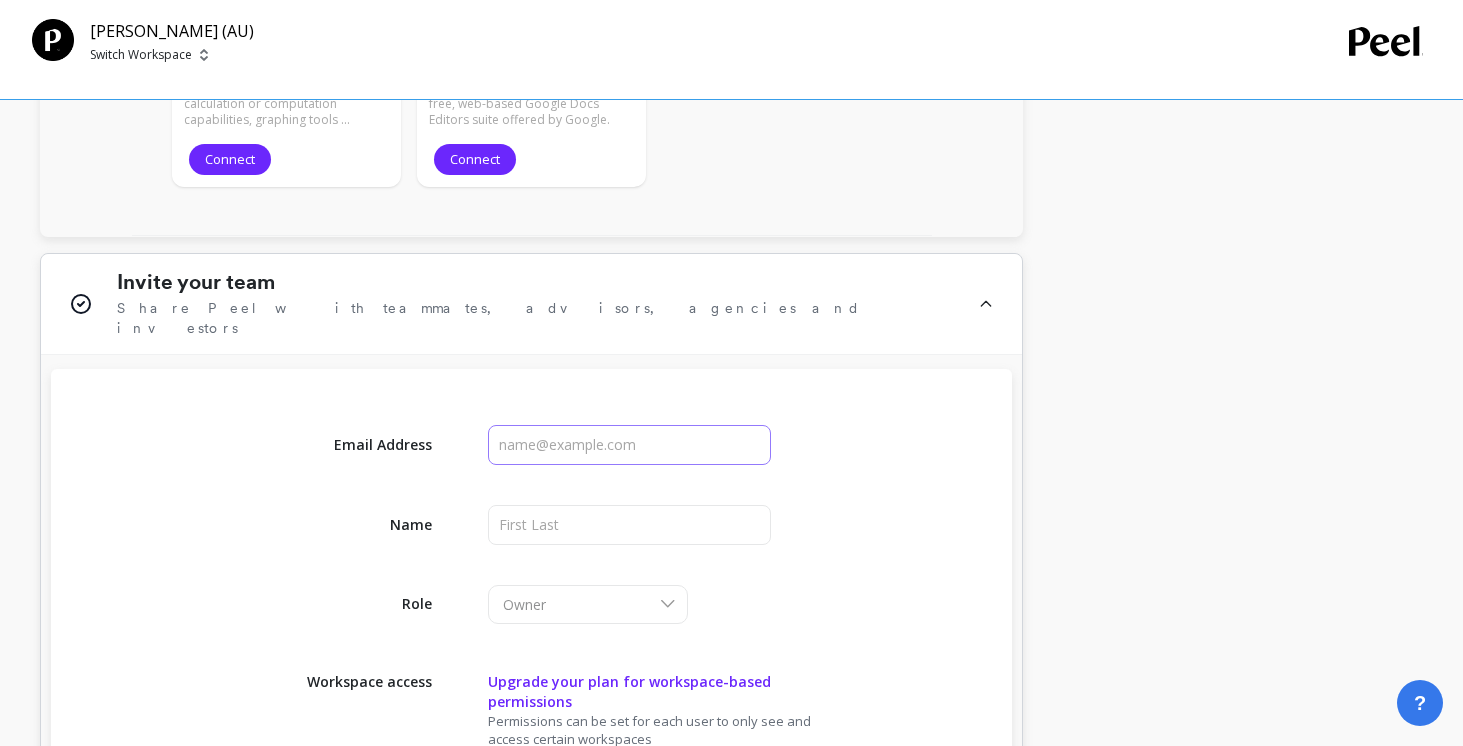 click at bounding box center [629, 445] 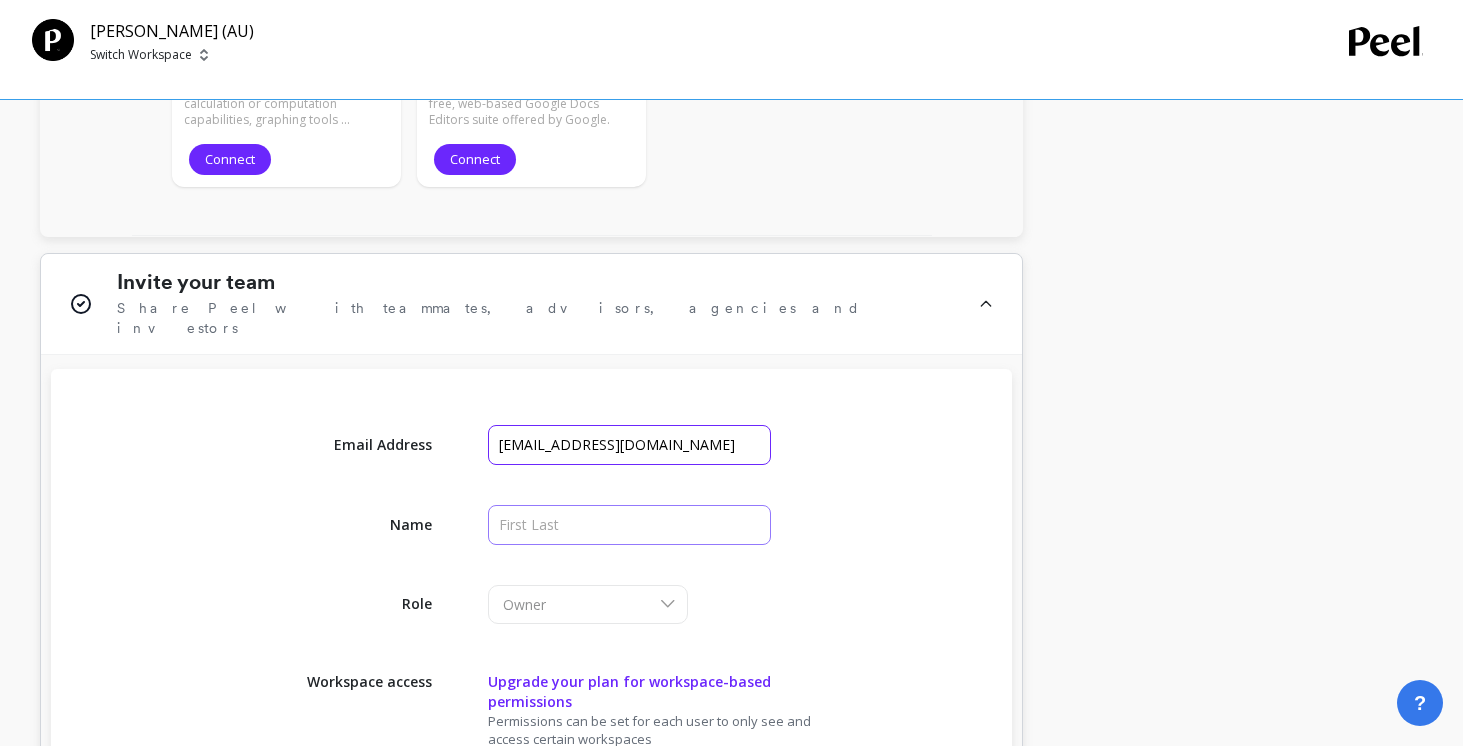 type on "mark@markbaartse.com" 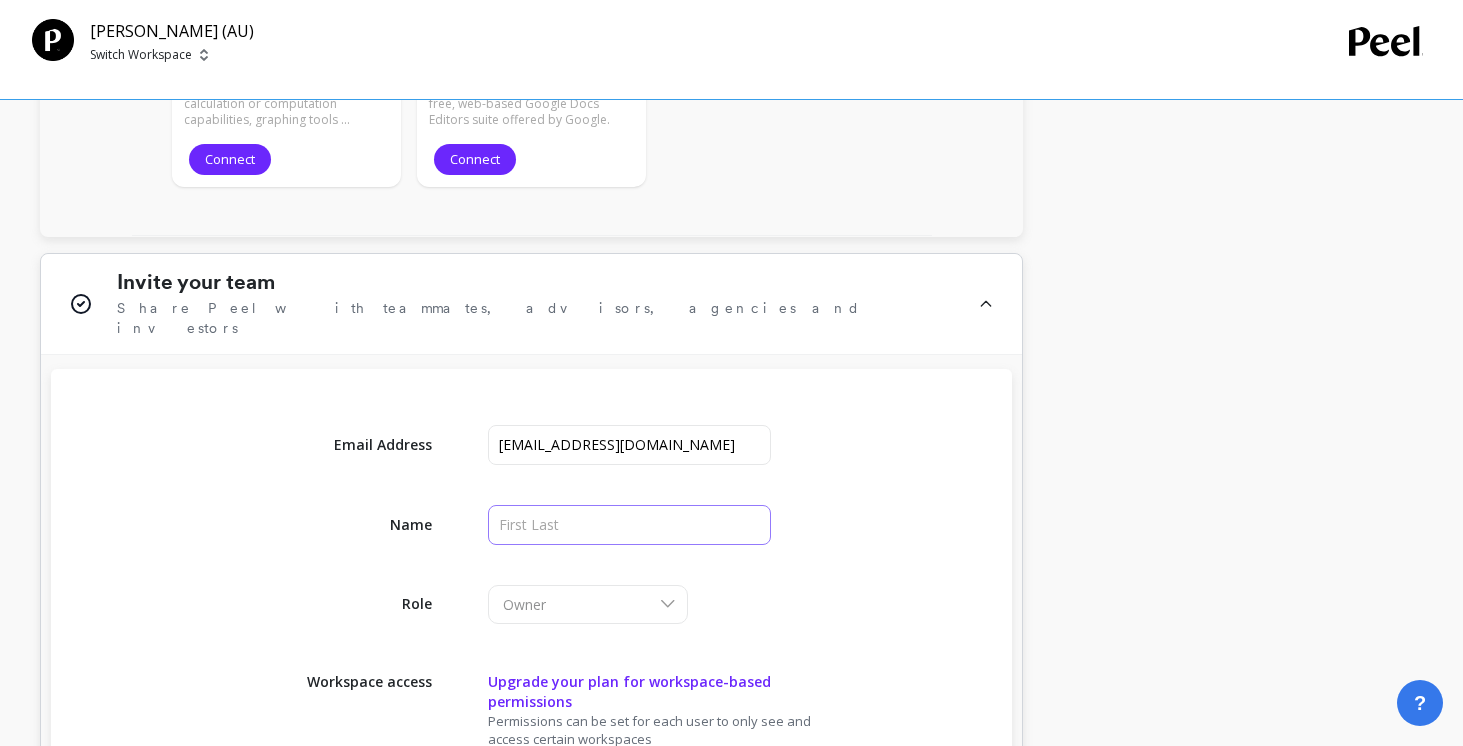 click at bounding box center [629, 525] 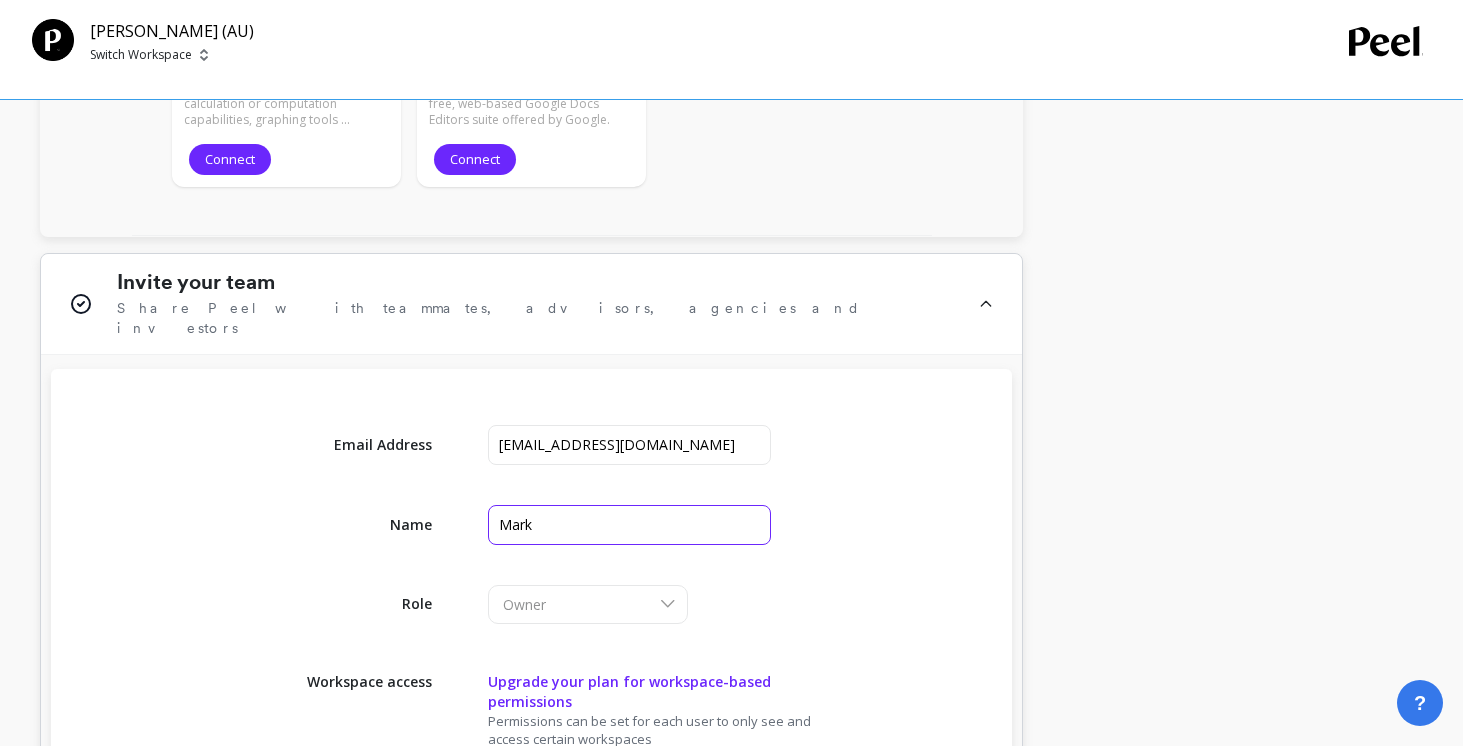 type on "Mark" 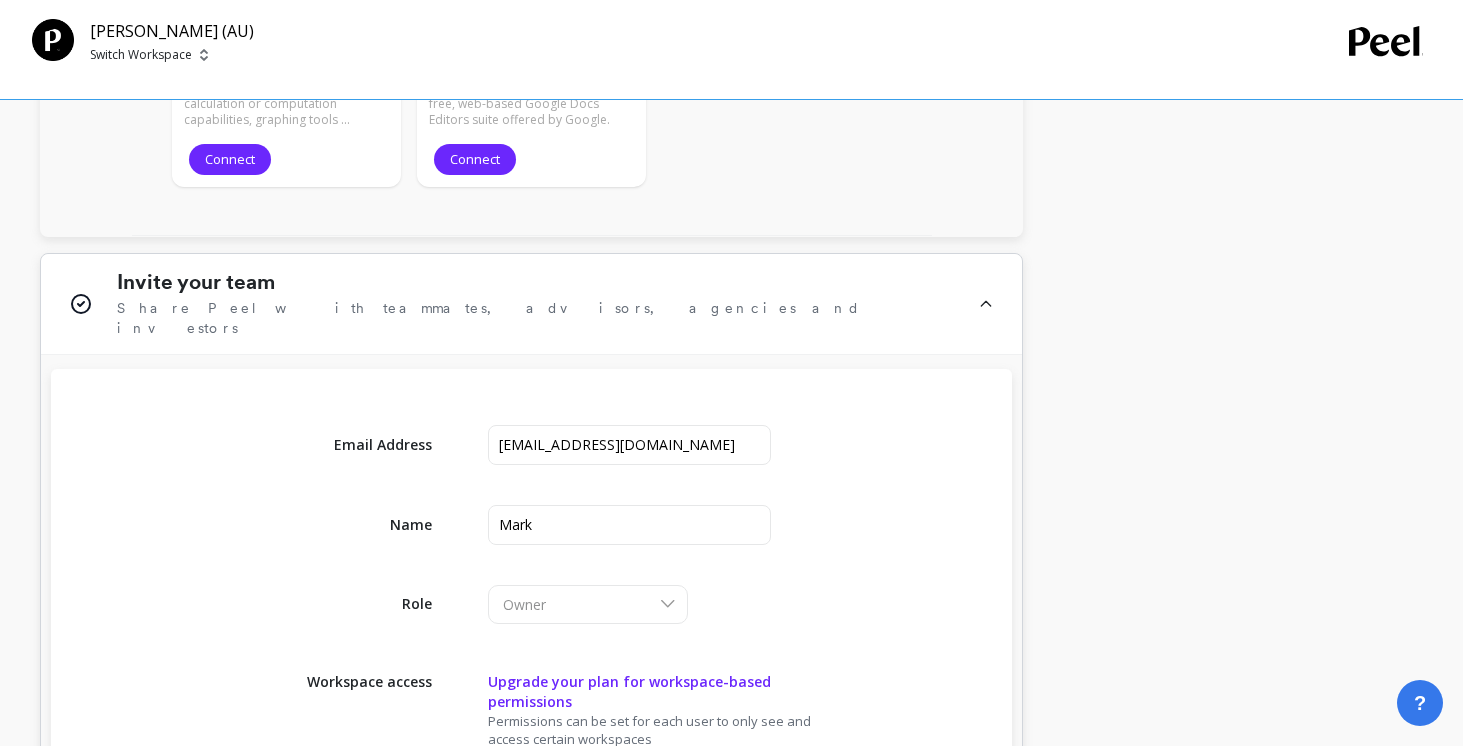 click on "Owner" at bounding box center (588, 604) 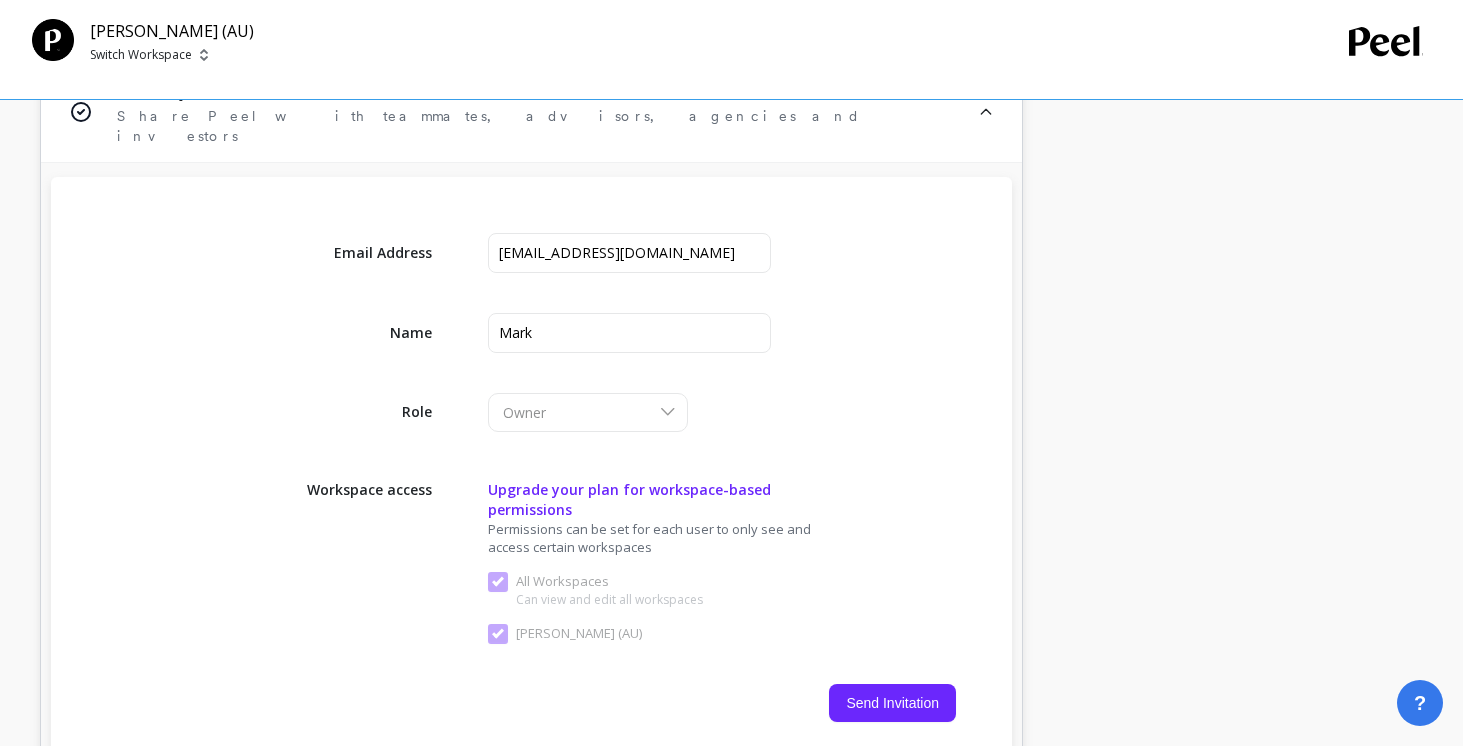 scroll, scrollTop: 3457, scrollLeft: 0, axis: vertical 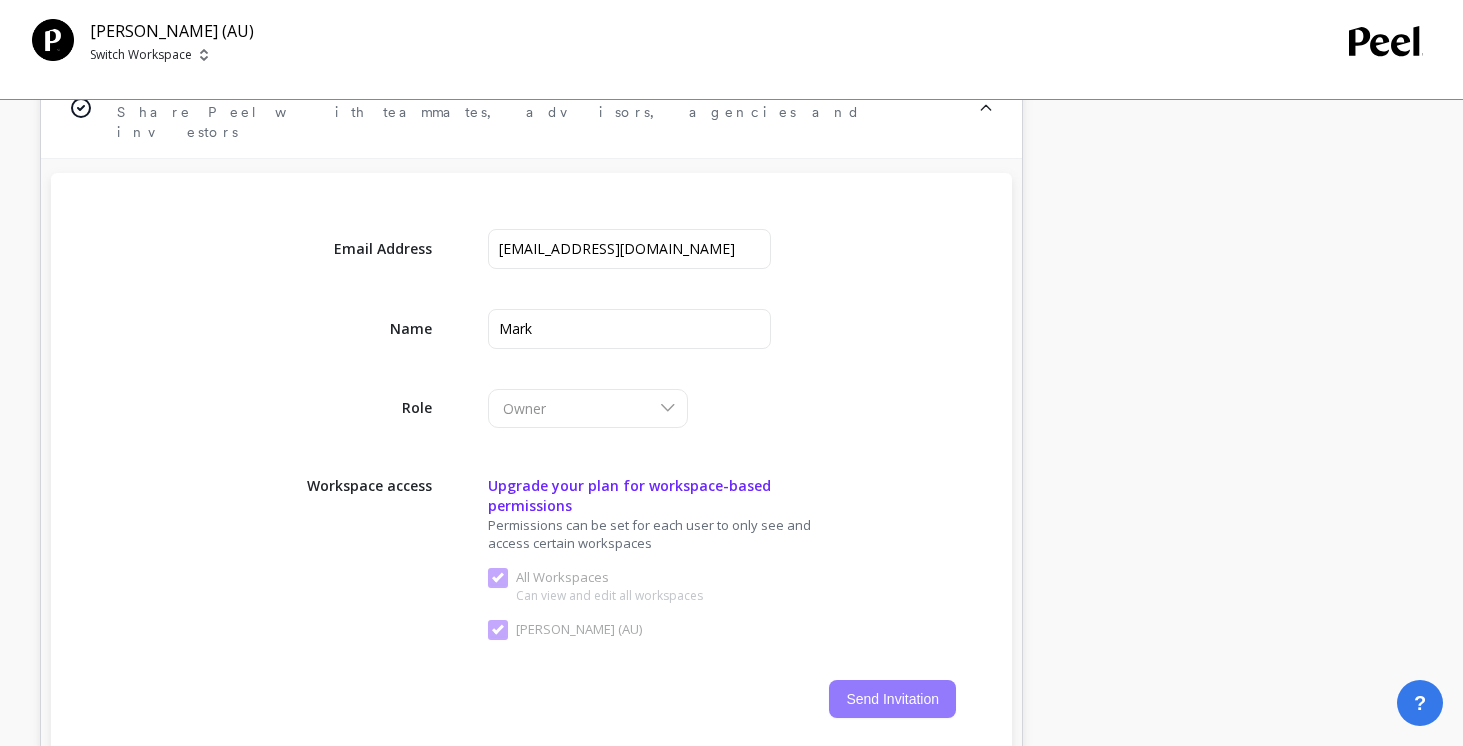click on "Send Invitation" at bounding box center (892, 699) 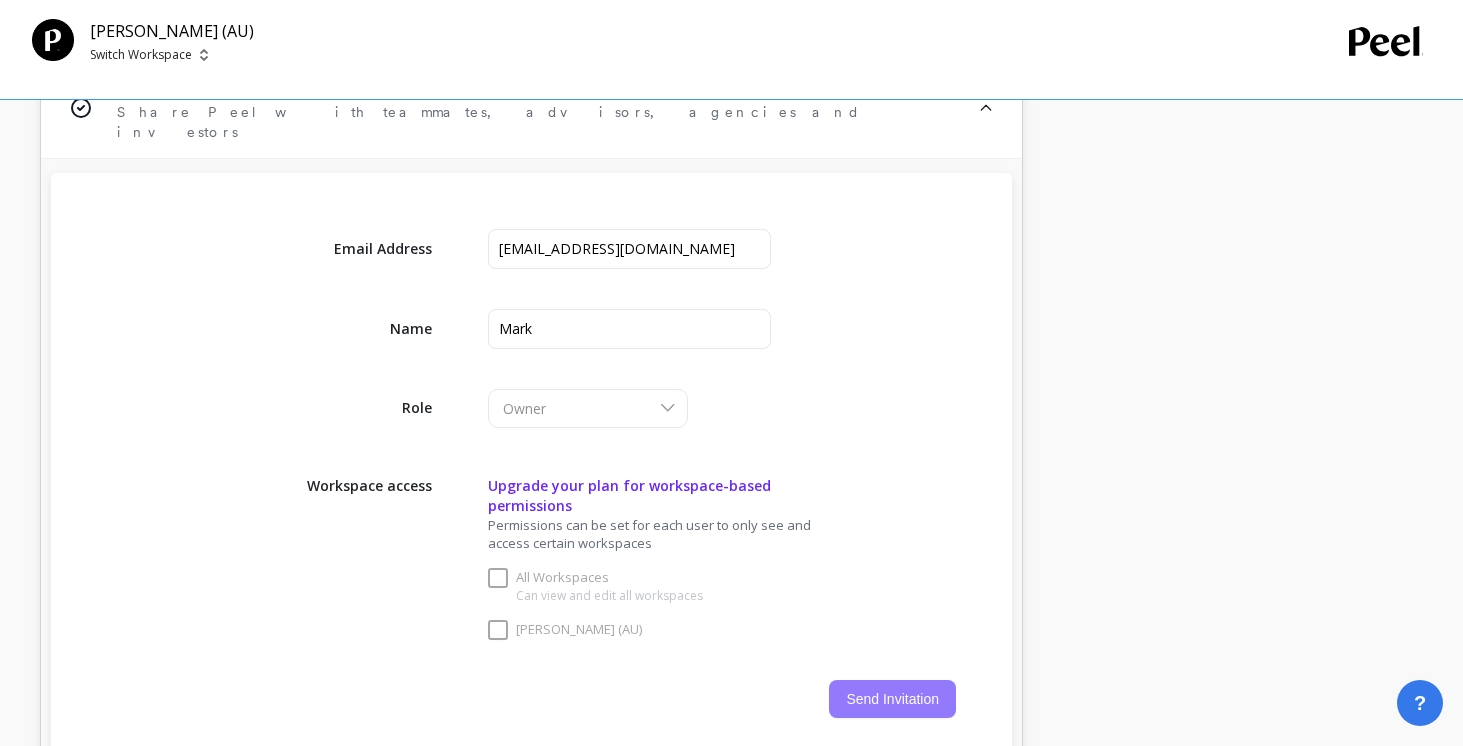 type 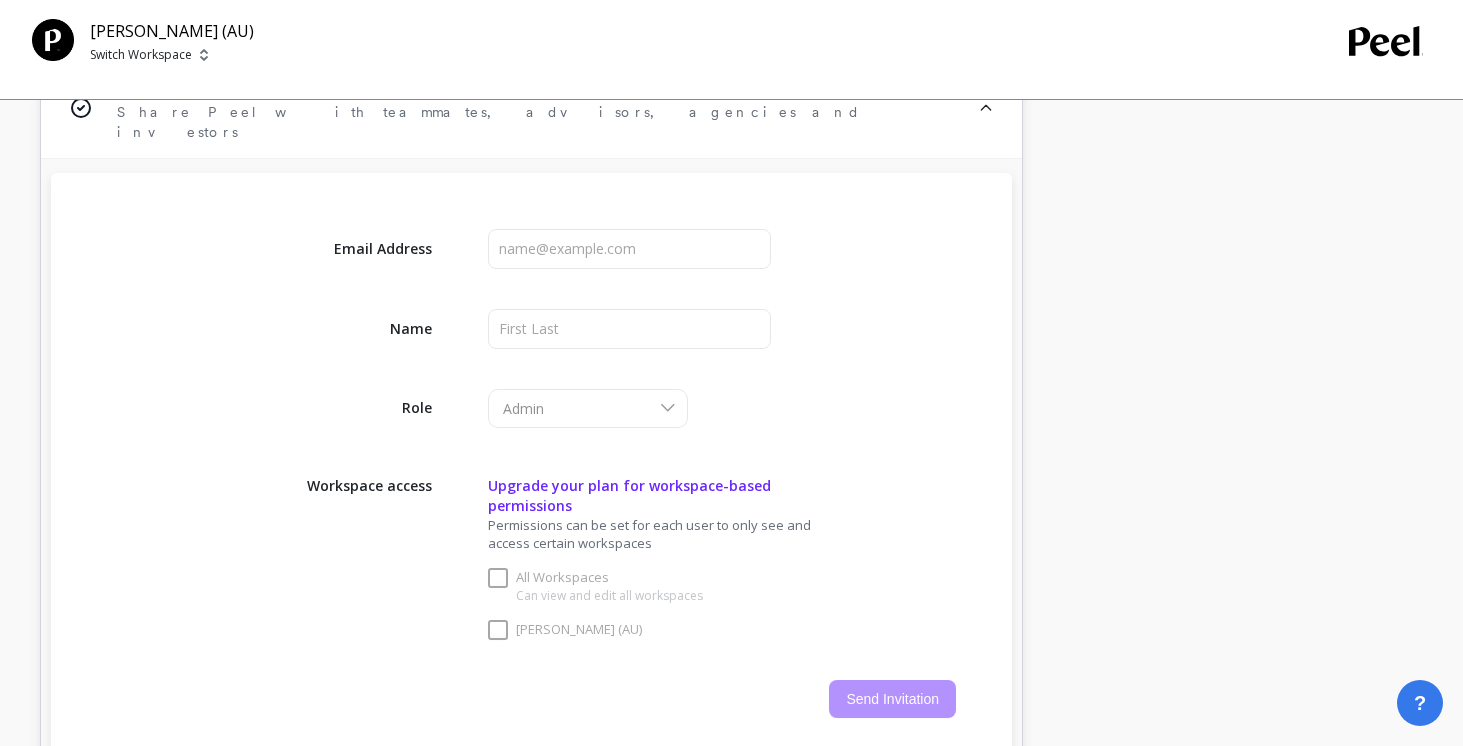 checkbox on "true" 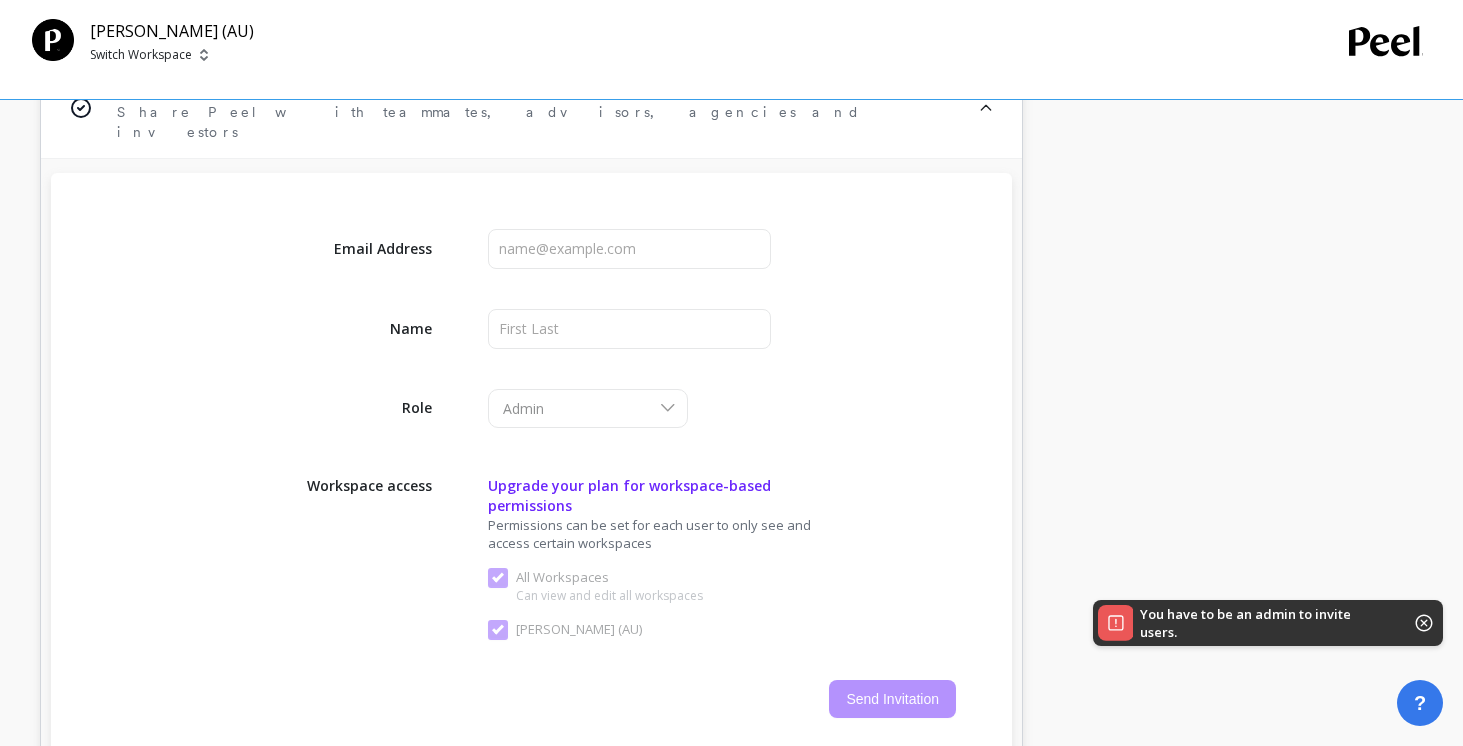 click on "Workspace access Upgrade your plan for workspace-based permissions Permissions can be set for each user to only see and access certain workspaces All Workspaces Can view and edit all workspaces Miss Amara (AU)" at bounding box center [531, 554] 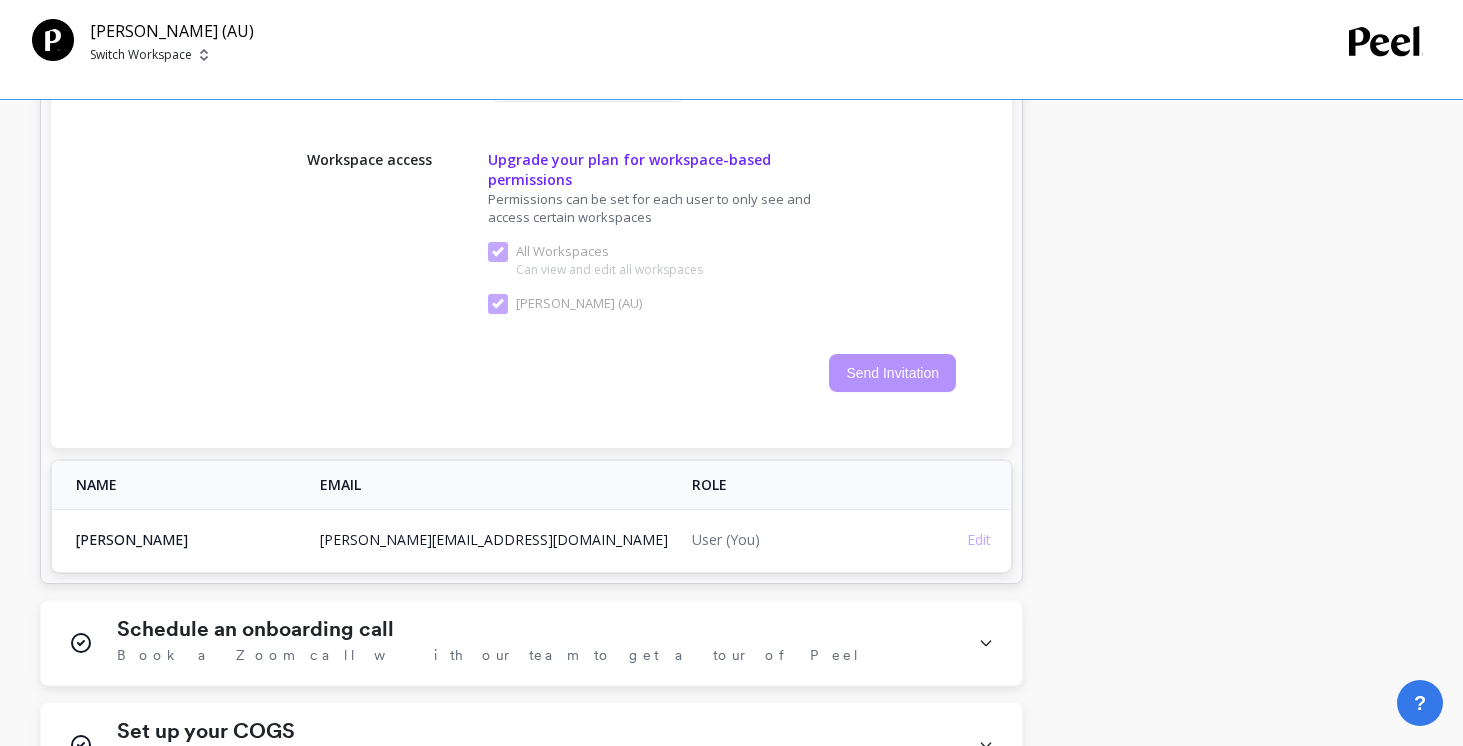 scroll, scrollTop: 3972, scrollLeft: 0, axis: vertical 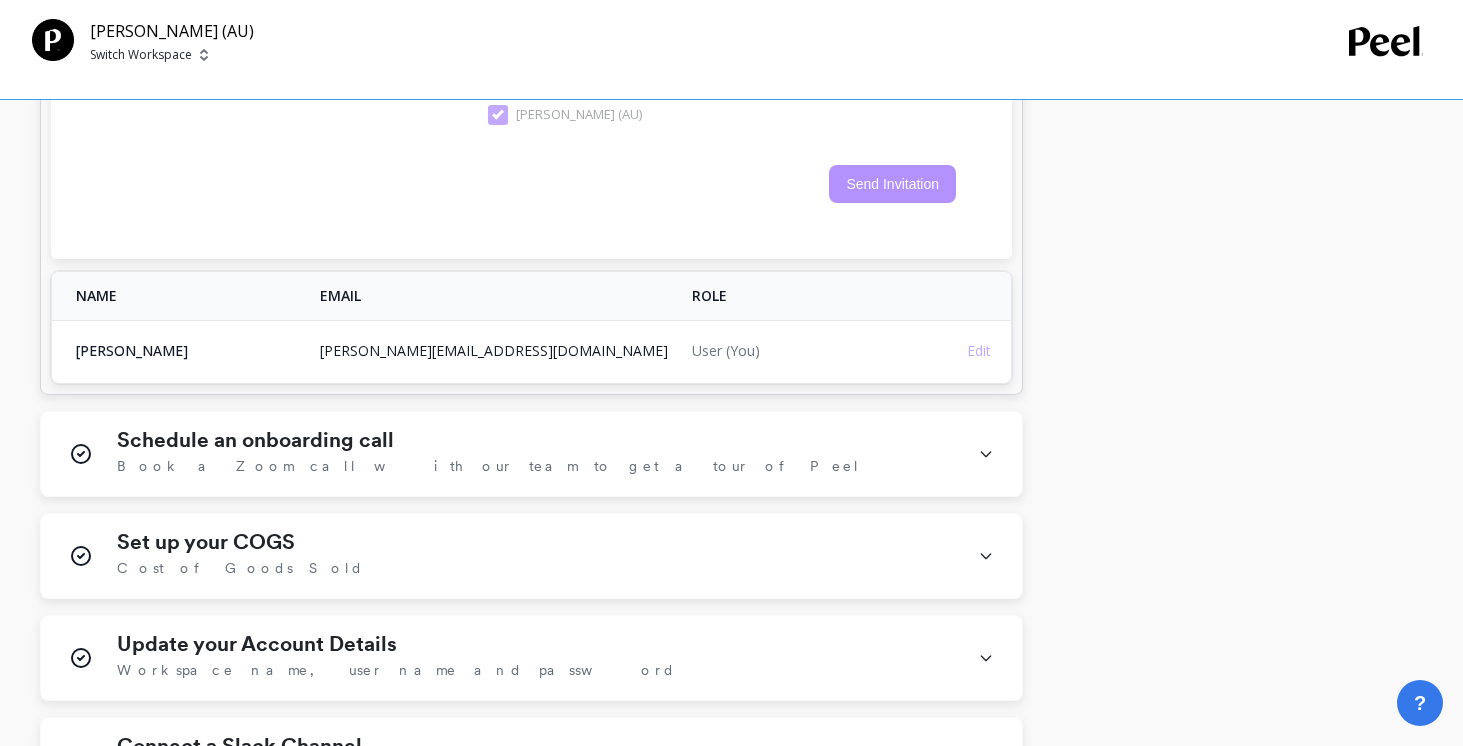 click on "User  (You)" at bounding box center [802, 350] 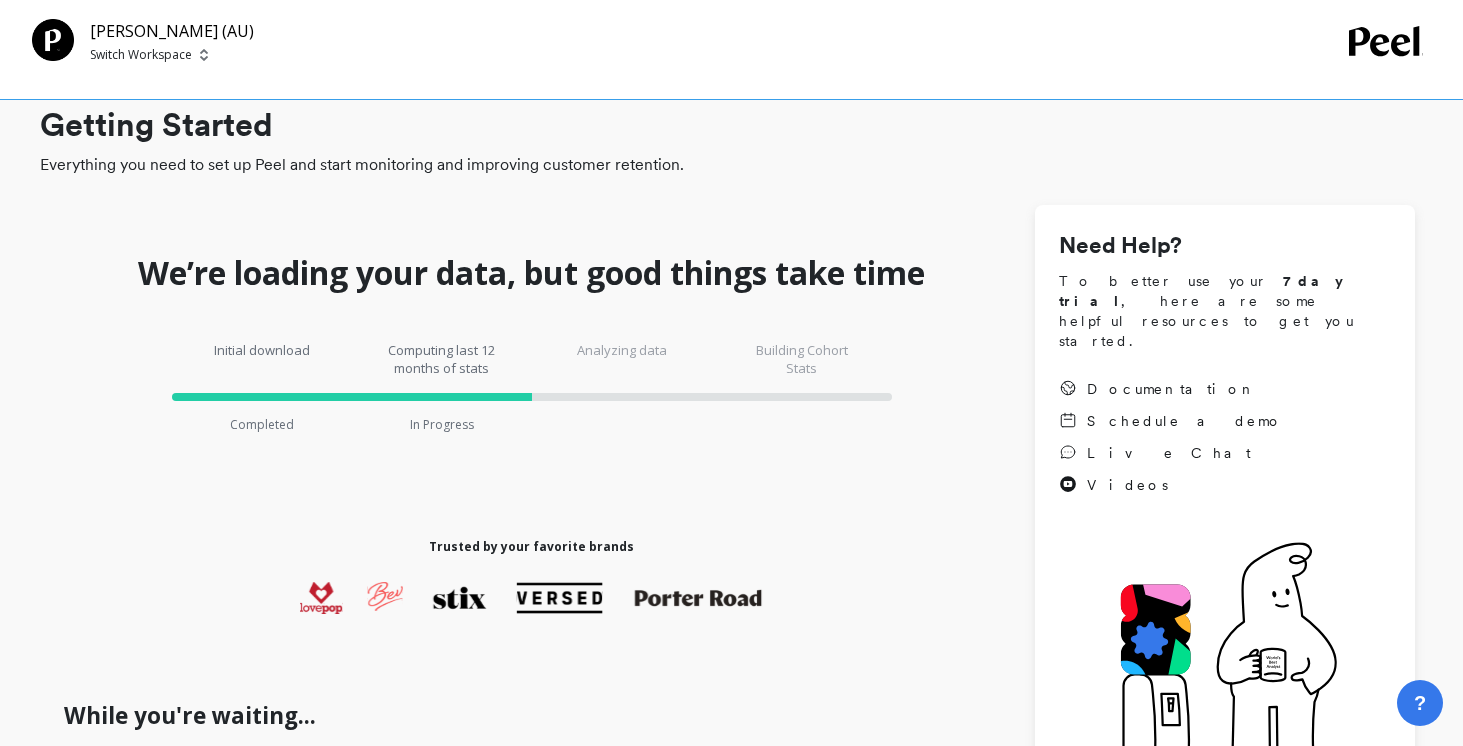 scroll, scrollTop: 0, scrollLeft: 0, axis: both 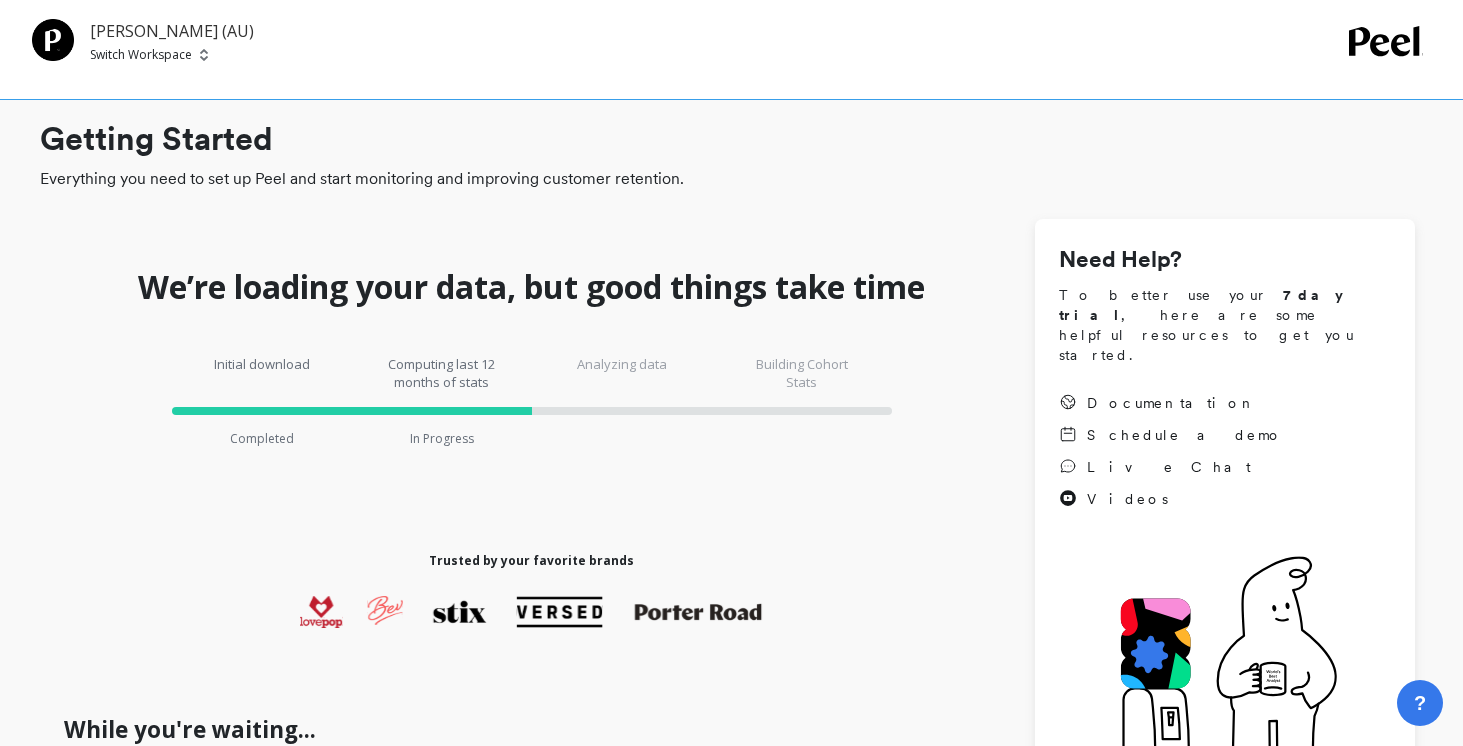 click on "[PERSON_NAME] (AU)" at bounding box center (172, 31) 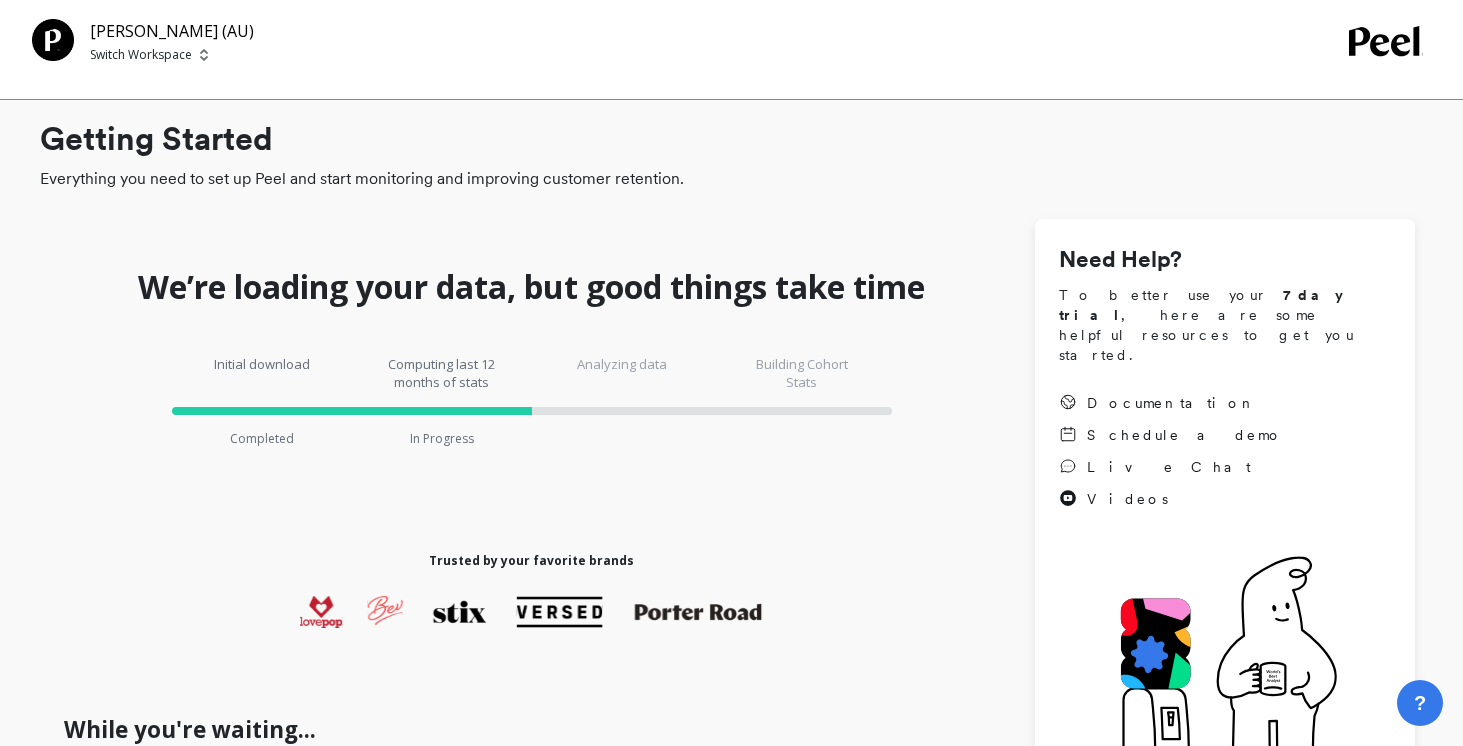 click on "Miss Amara (AU) Switch Workspace" at bounding box center (172, 41) 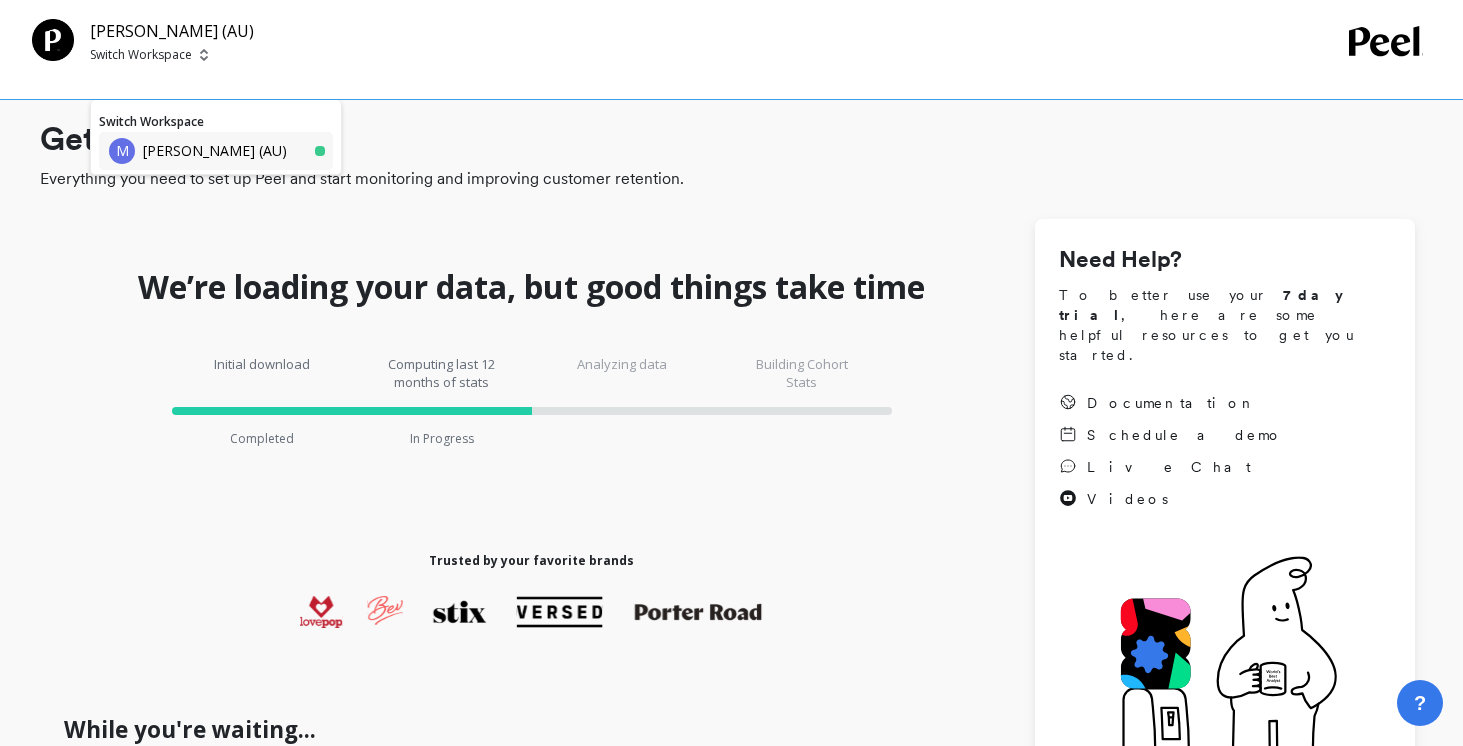 click on "[PERSON_NAME] (AU)" at bounding box center (215, 151) 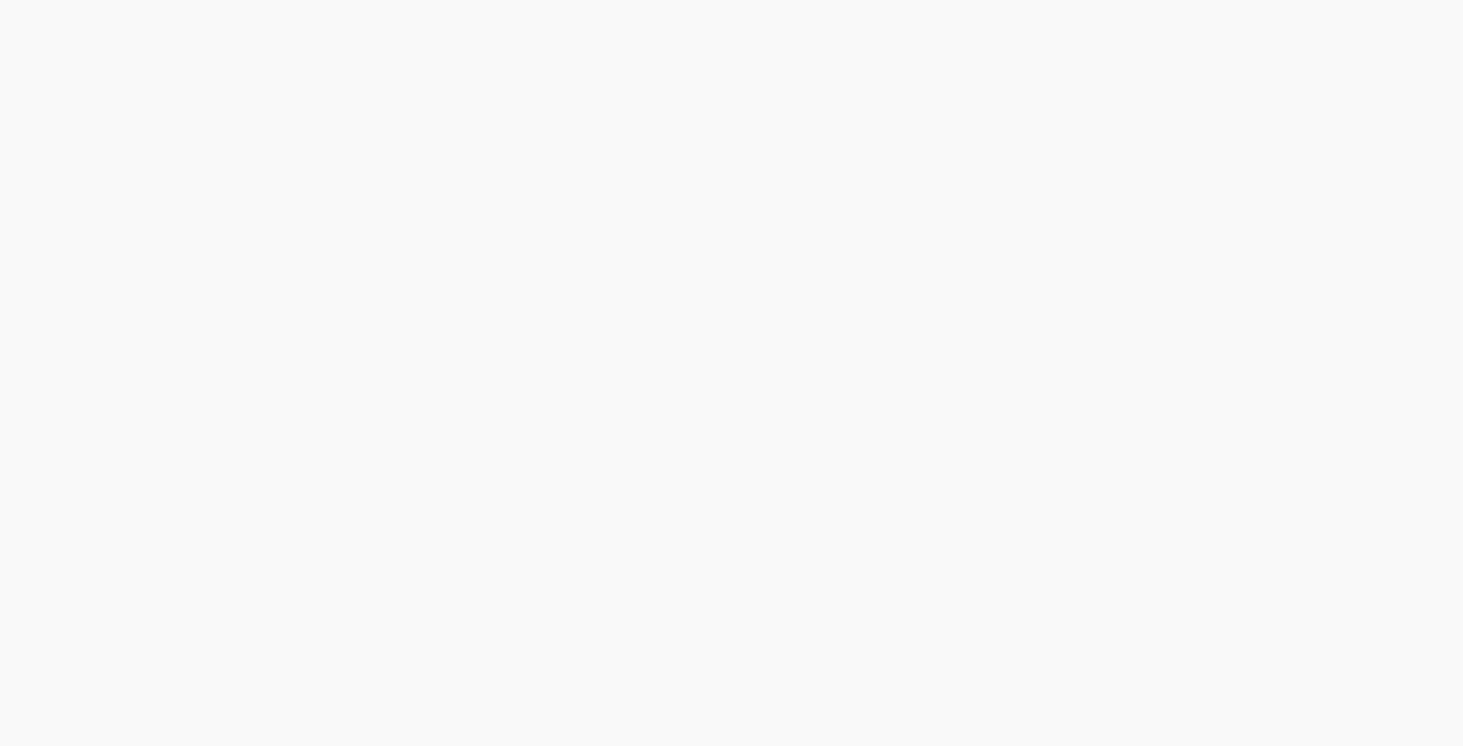 scroll, scrollTop: 0, scrollLeft: 0, axis: both 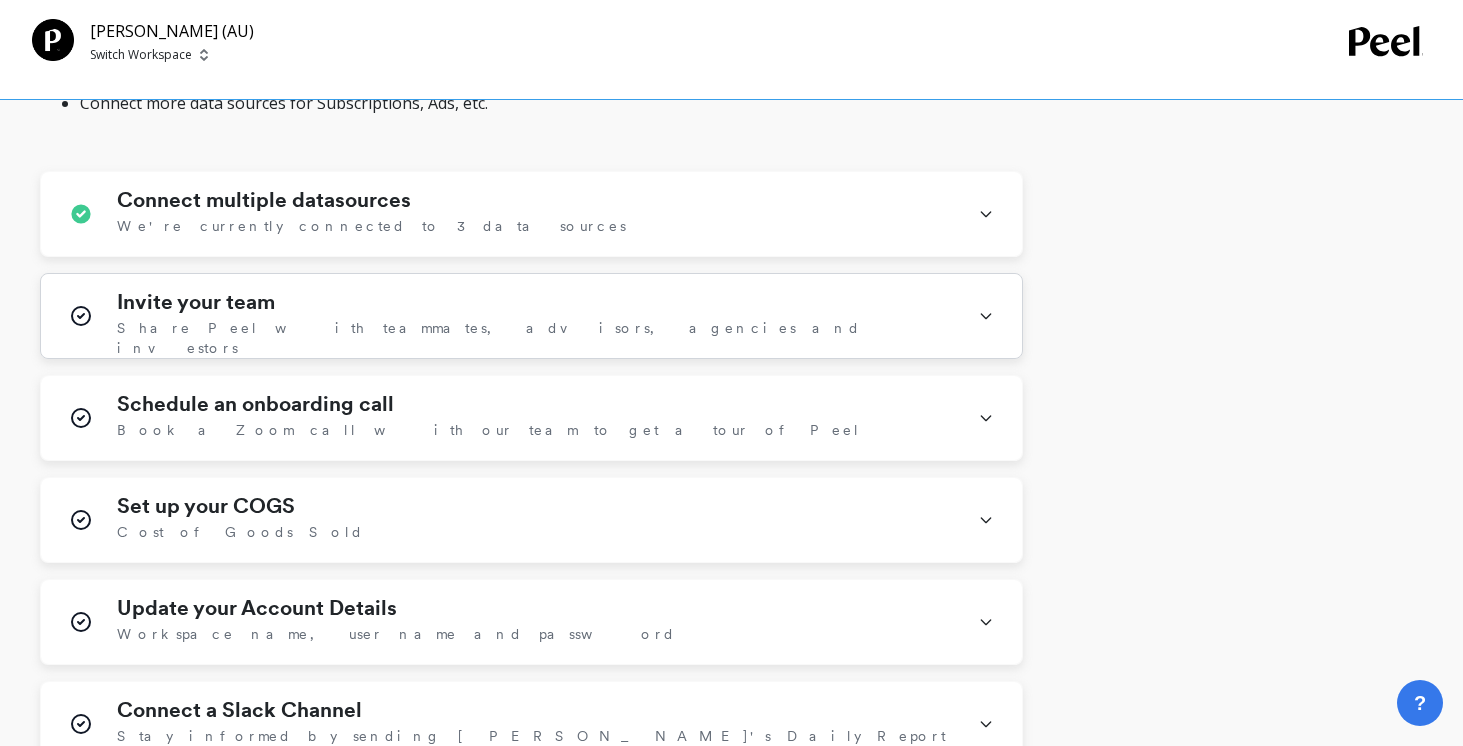click on "Invite your team Share Peel with teammates, advisors, agencies and investors" at bounding box center (535, 316) 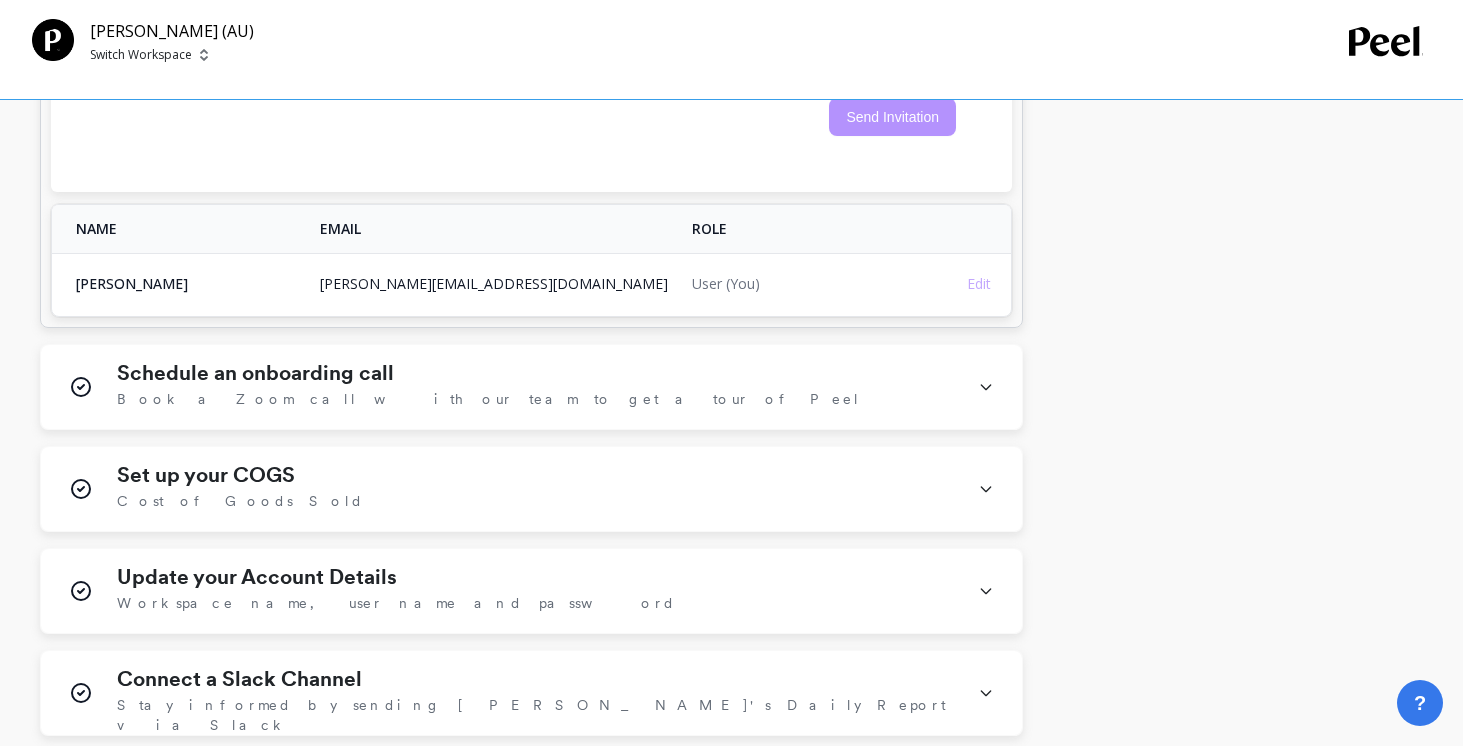 scroll, scrollTop: 1615, scrollLeft: 0, axis: vertical 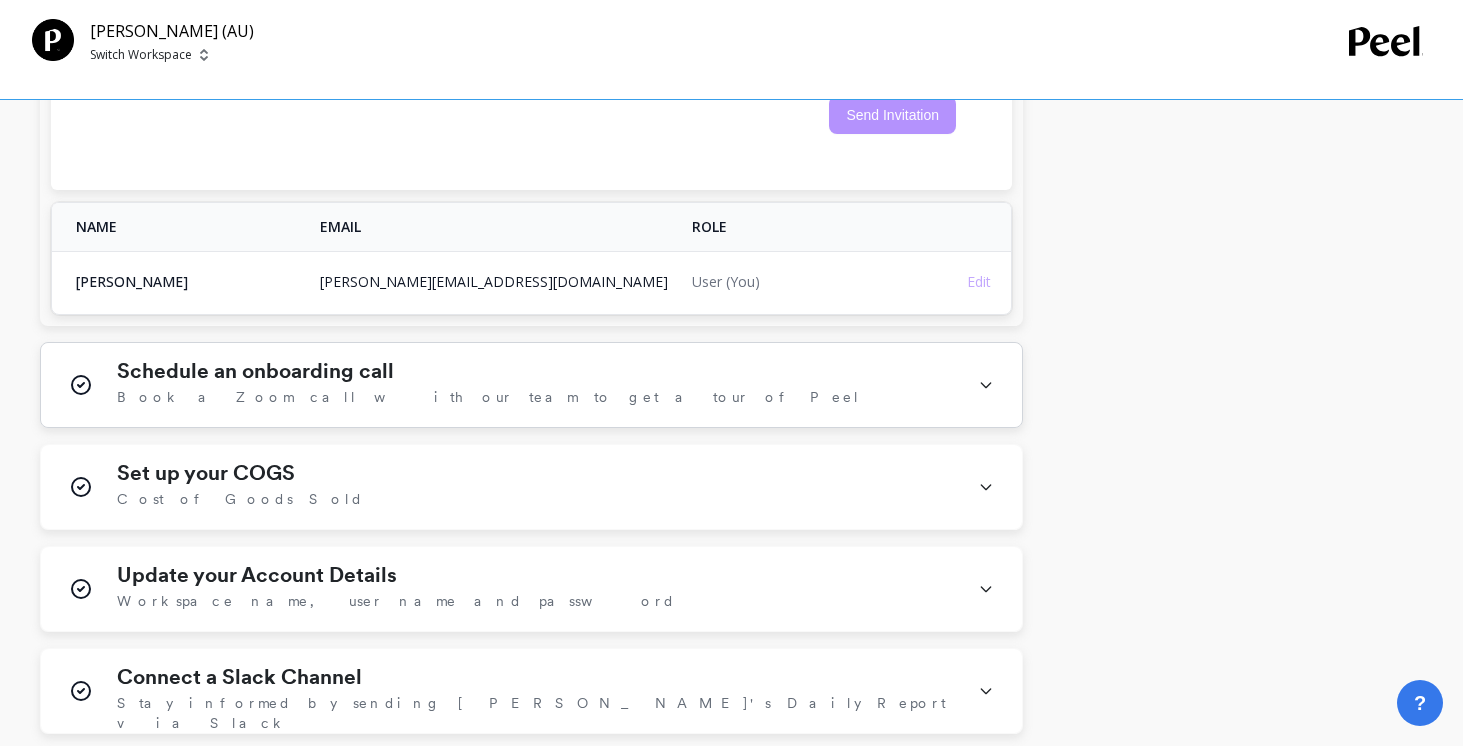 click on "Schedule an onboarding call Book a Zoom call with our team to get a tour of Peel" at bounding box center [535, 385] 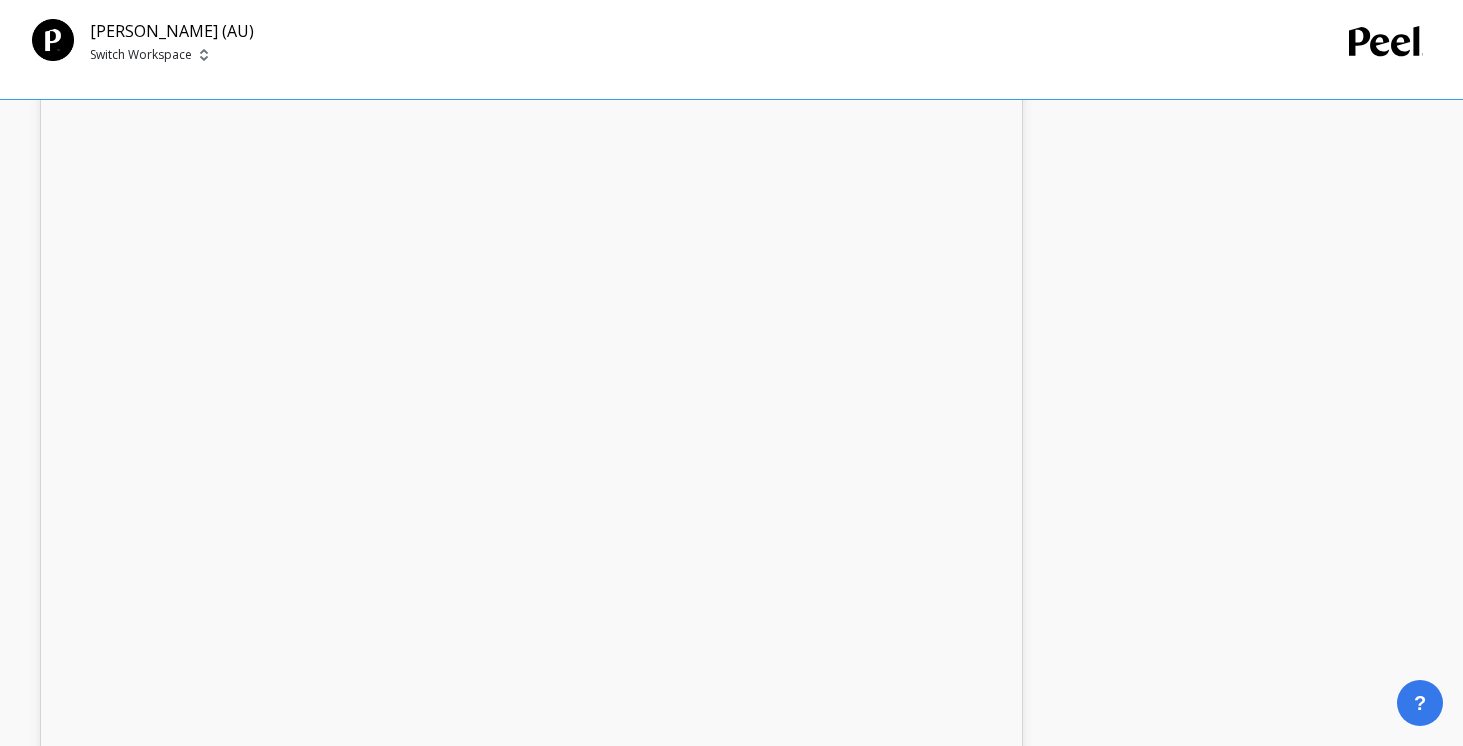 scroll, scrollTop: 1985, scrollLeft: 0, axis: vertical 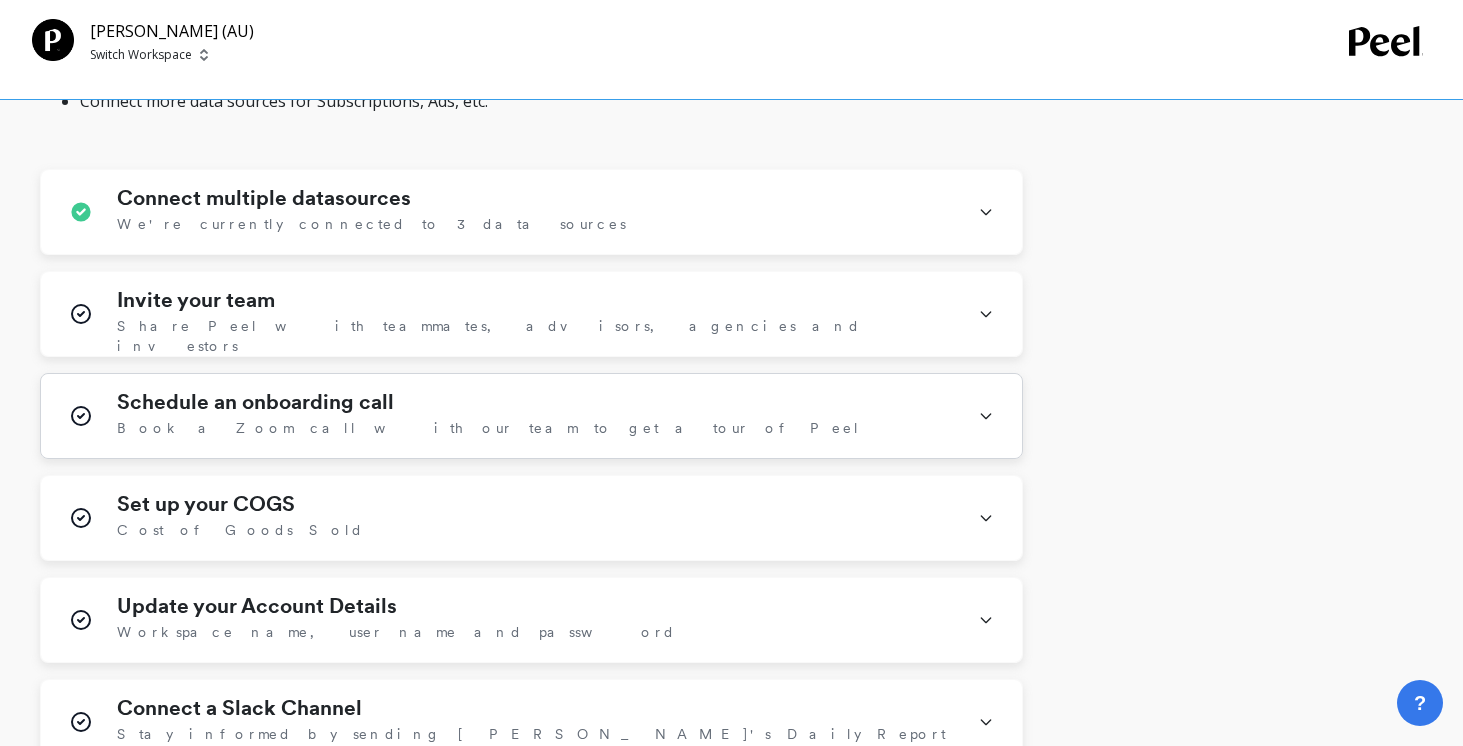 click on "Schedule an onboarding call Book a Zoom call with our team to get a tour of Peel" at bounding box center [535, 416] 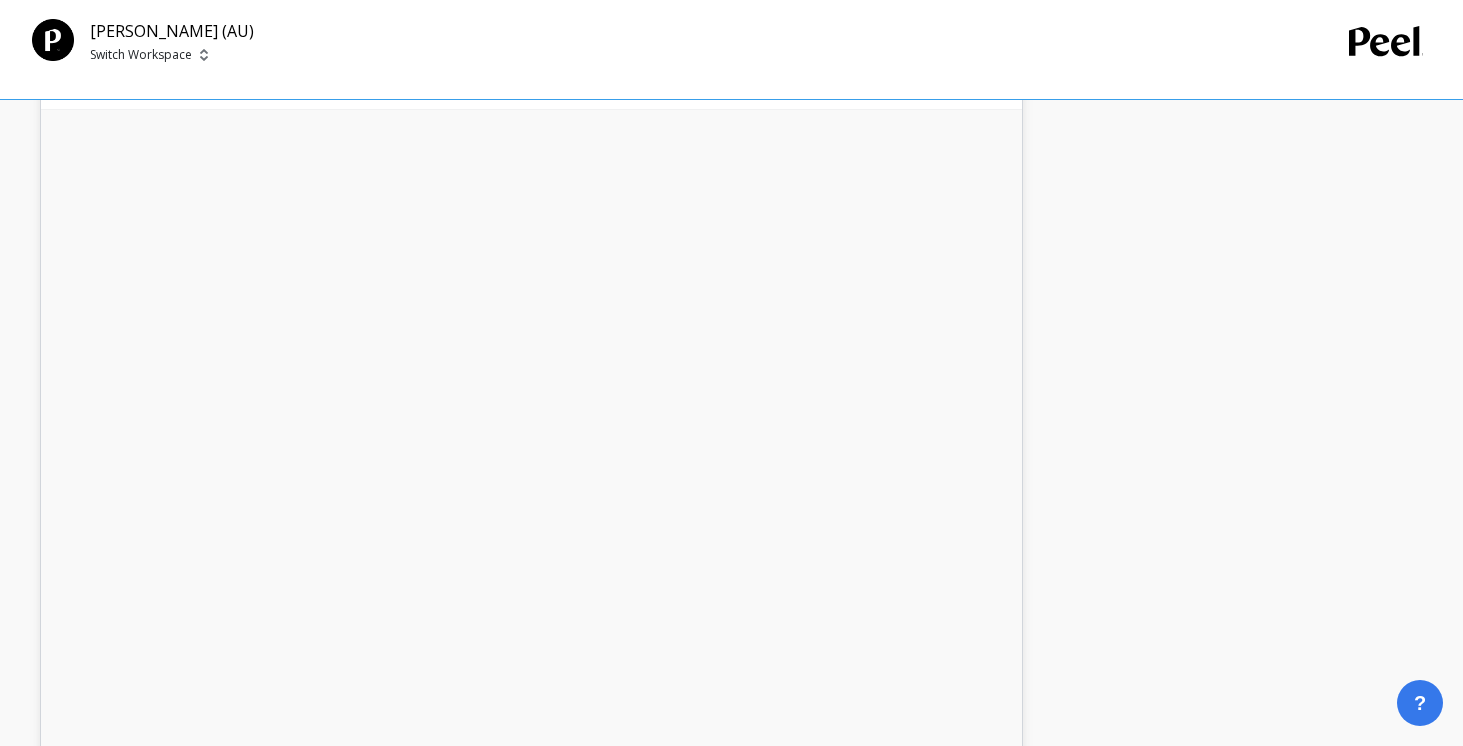 scroll, scrollTop: 1256, scrollLeft: 0, axis: vertical 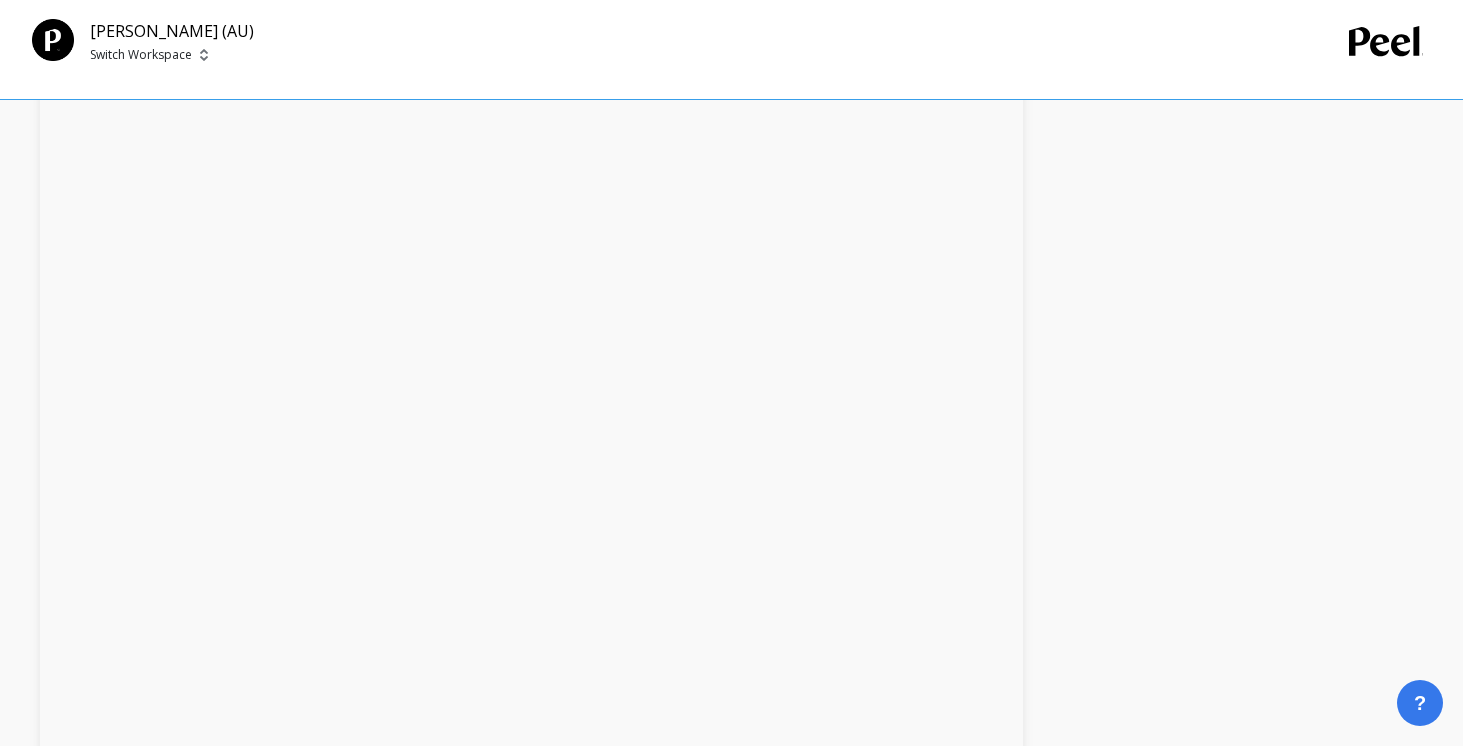 type on "[PERSON_NAME][EMAIL_ADDRESS][DOMAIN_NAME]" 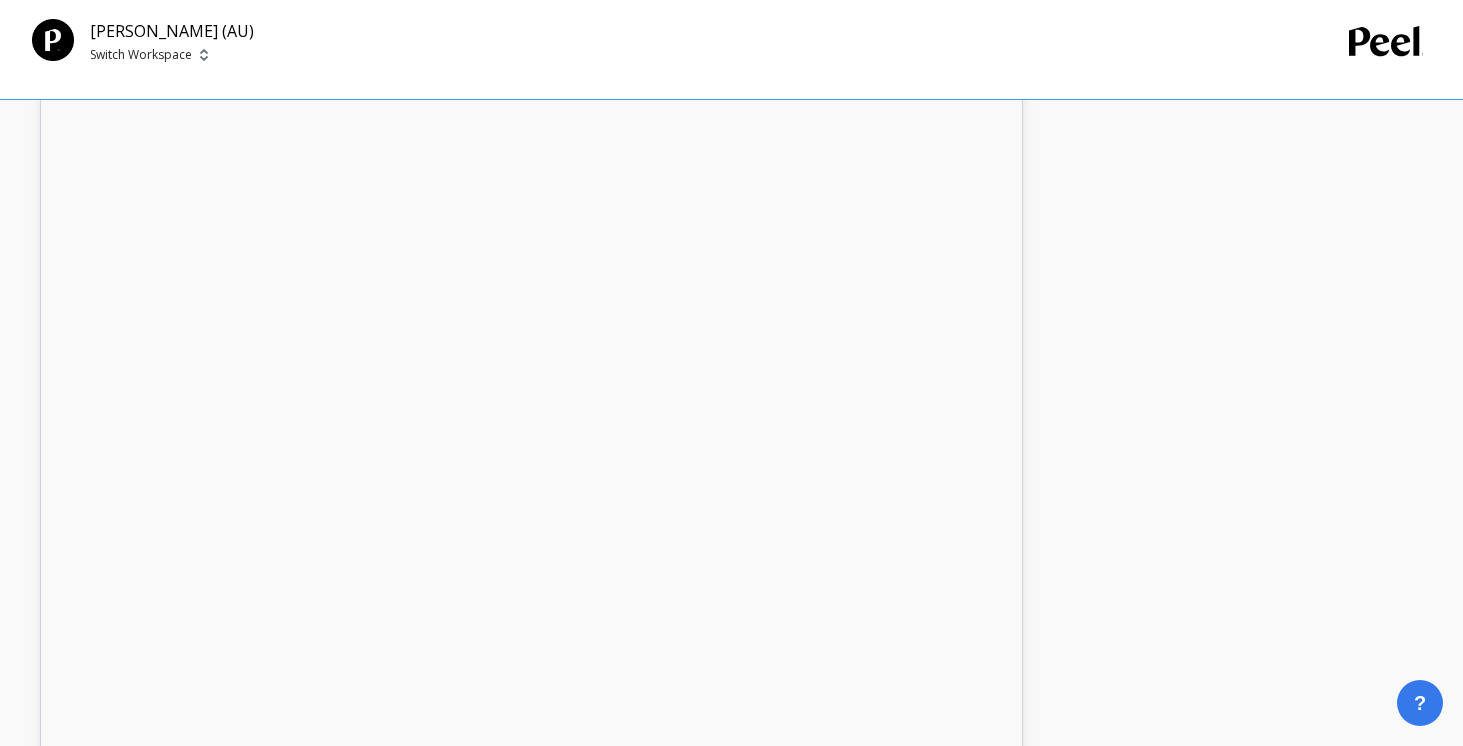 scroll, scrollTop: 1641, scrollLeft: 0, axis: vertical 